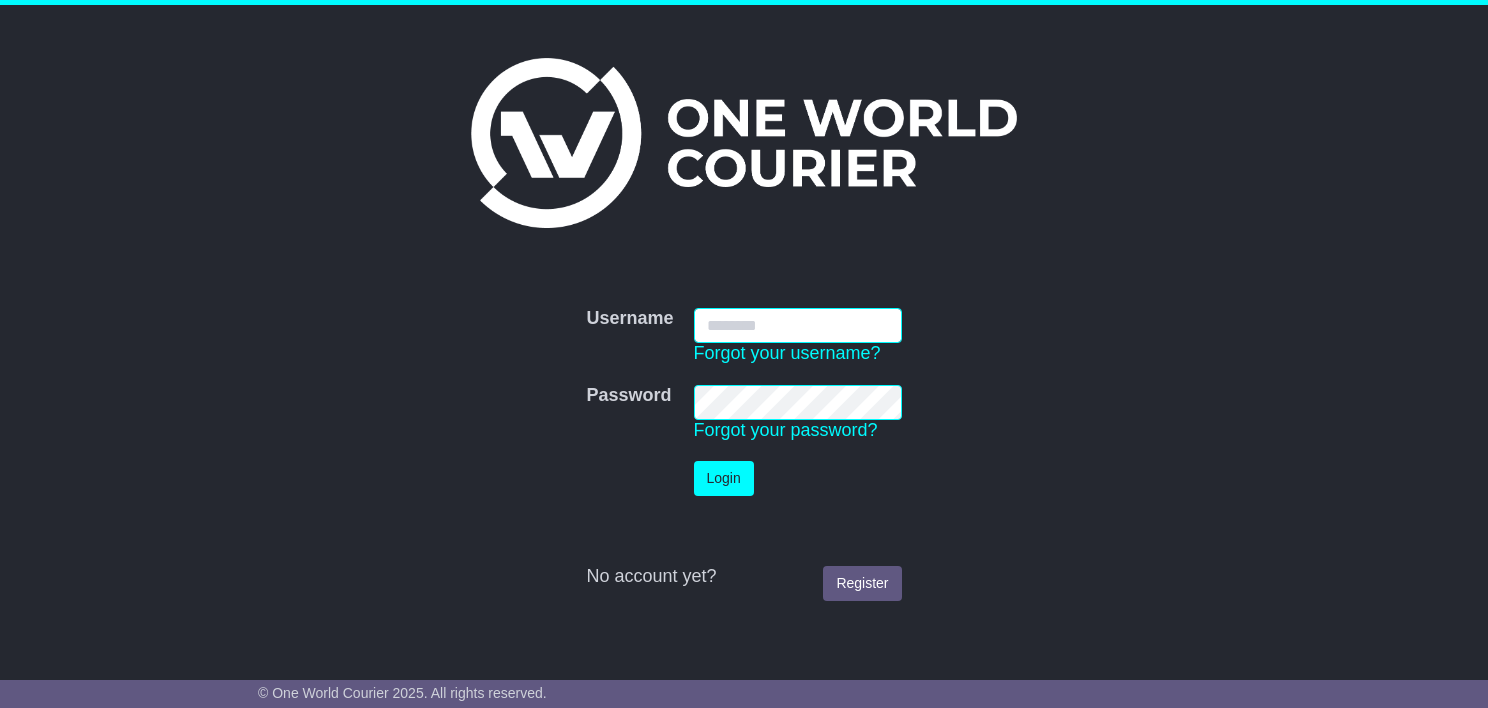 scroll, scrollTop: 0, scrollLeft: 0, axis: both 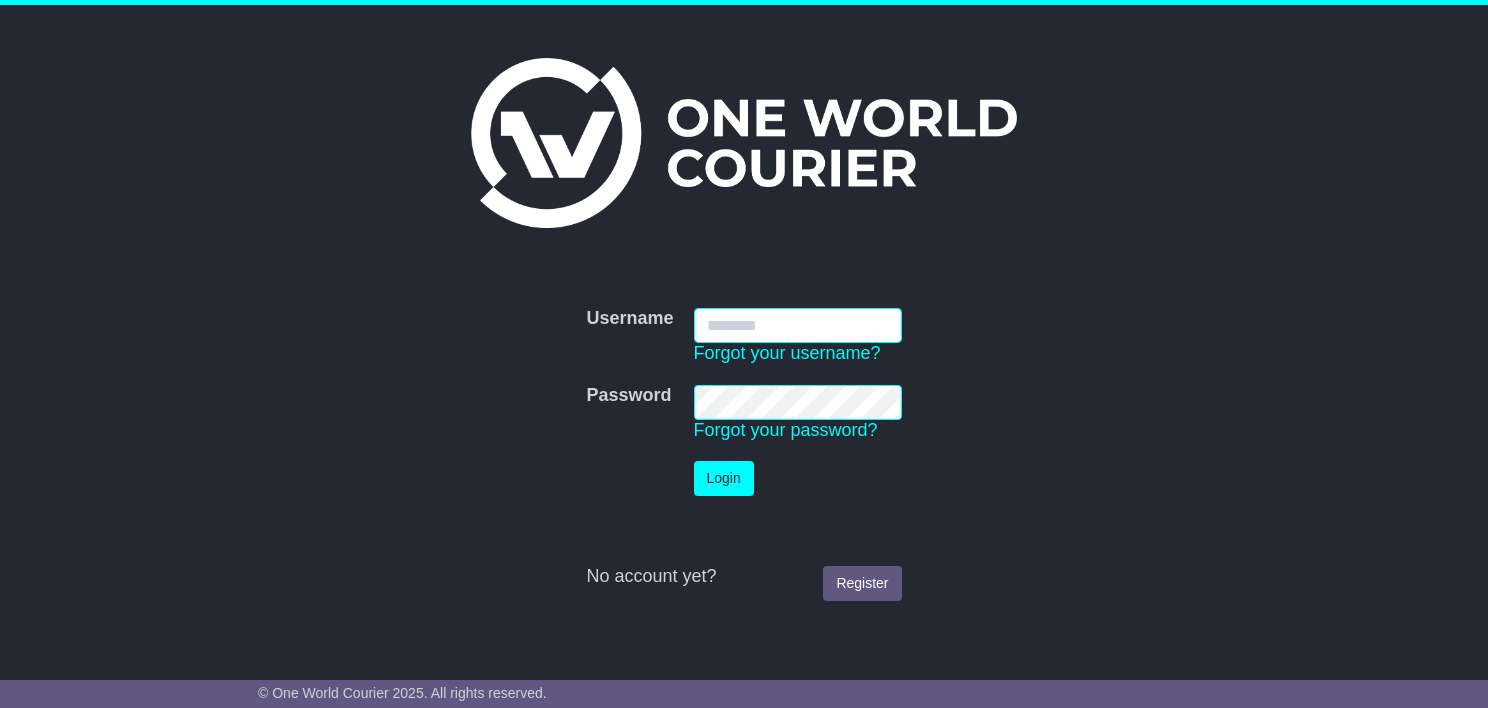 type on "**********" 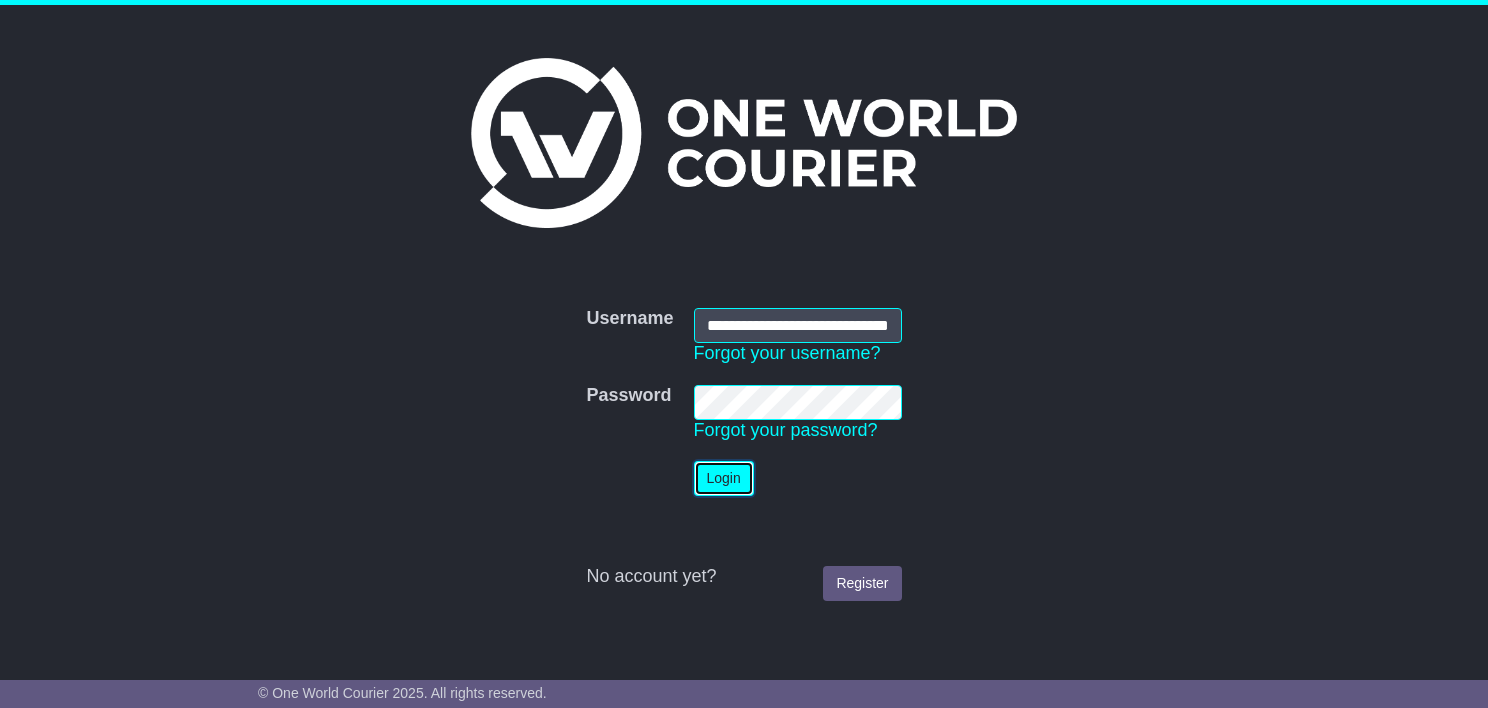 click on "Login" at bounding box center [724, 478] 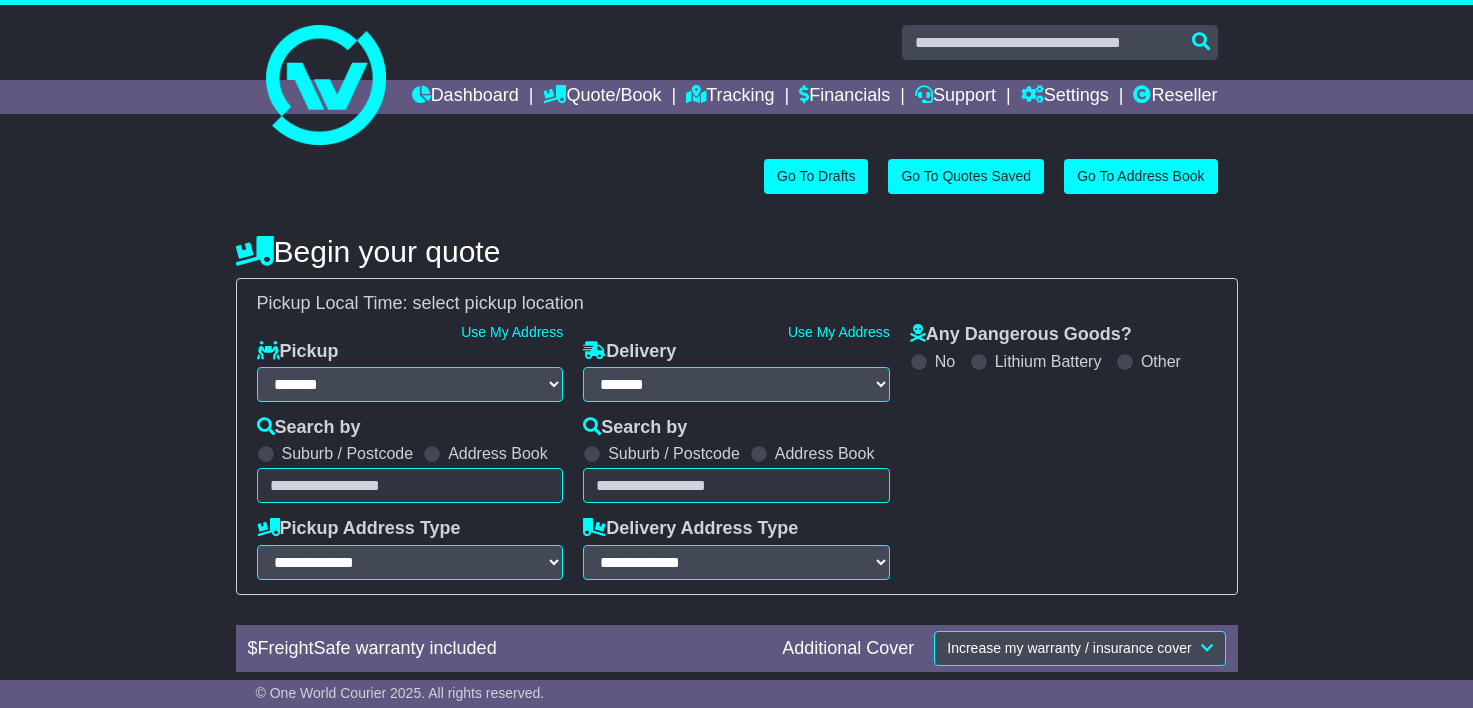 select on "**" 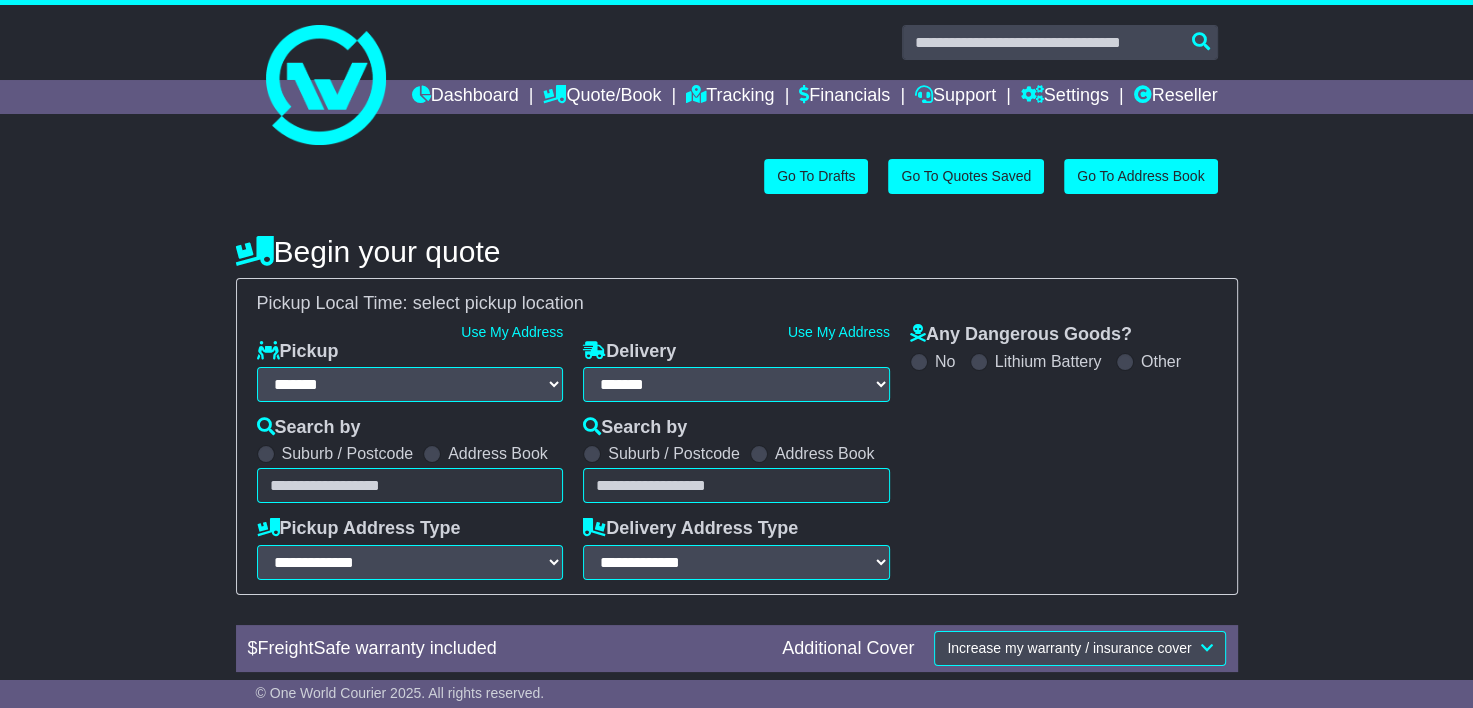 scroll, scrollTop: 0, scrollLeft: 0, axis: both 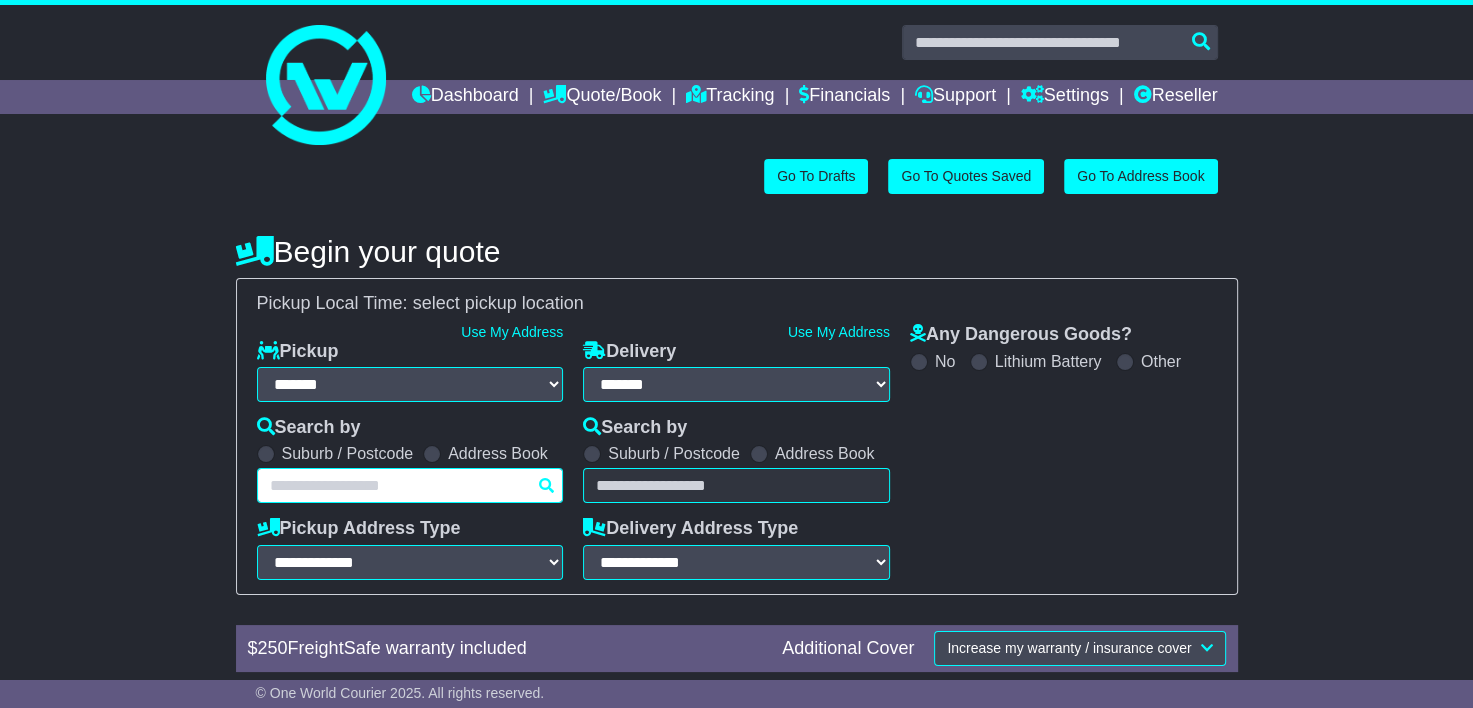 click at bounding box center [410, 485] 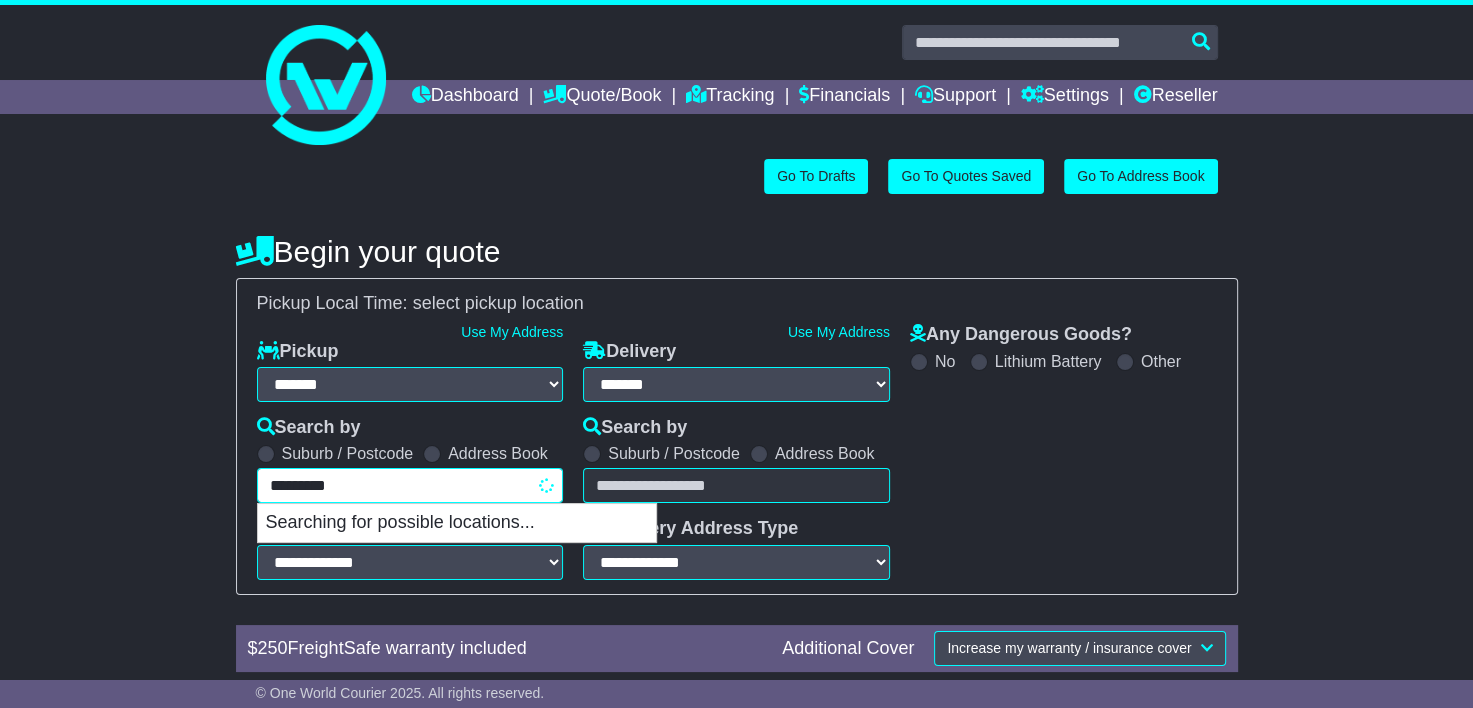 type on "**********" 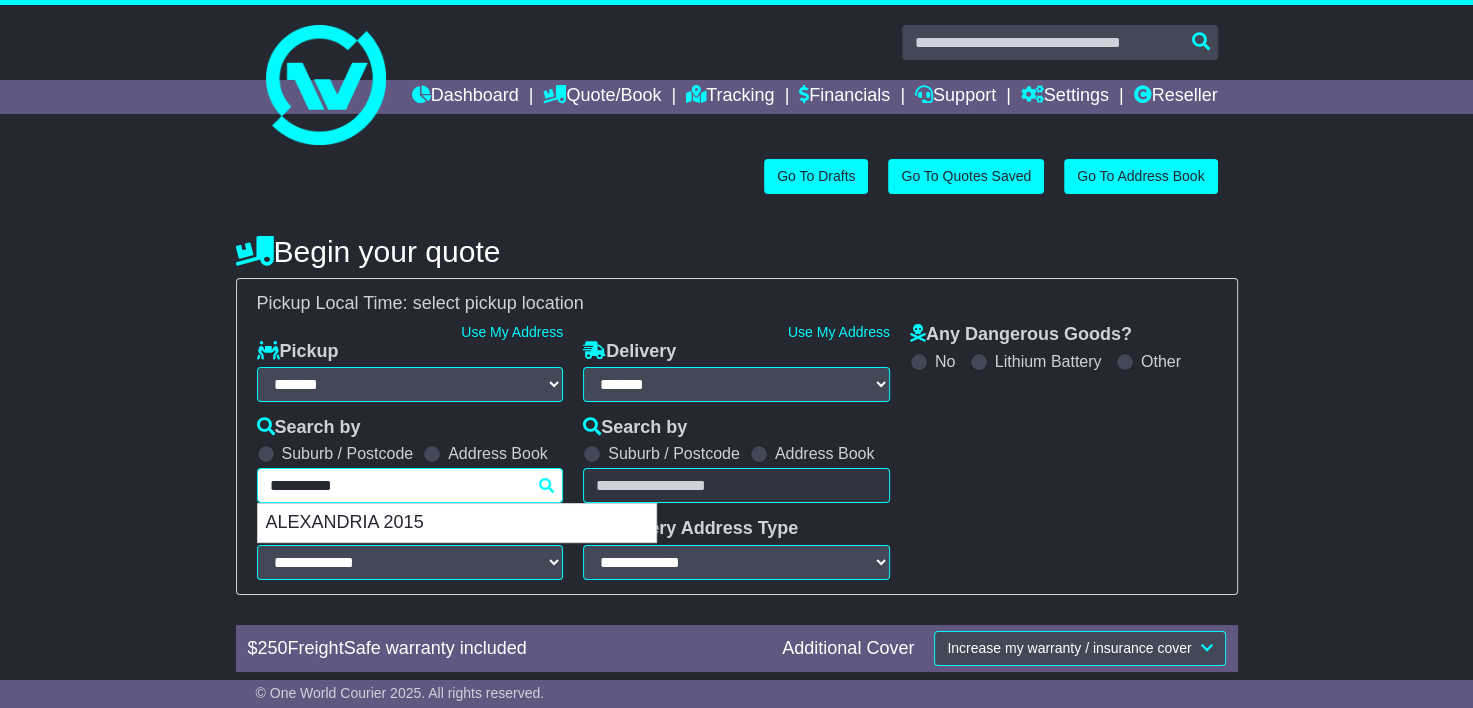 click on "ALEXANDRIA 2015" at bounding box center [457, 523] 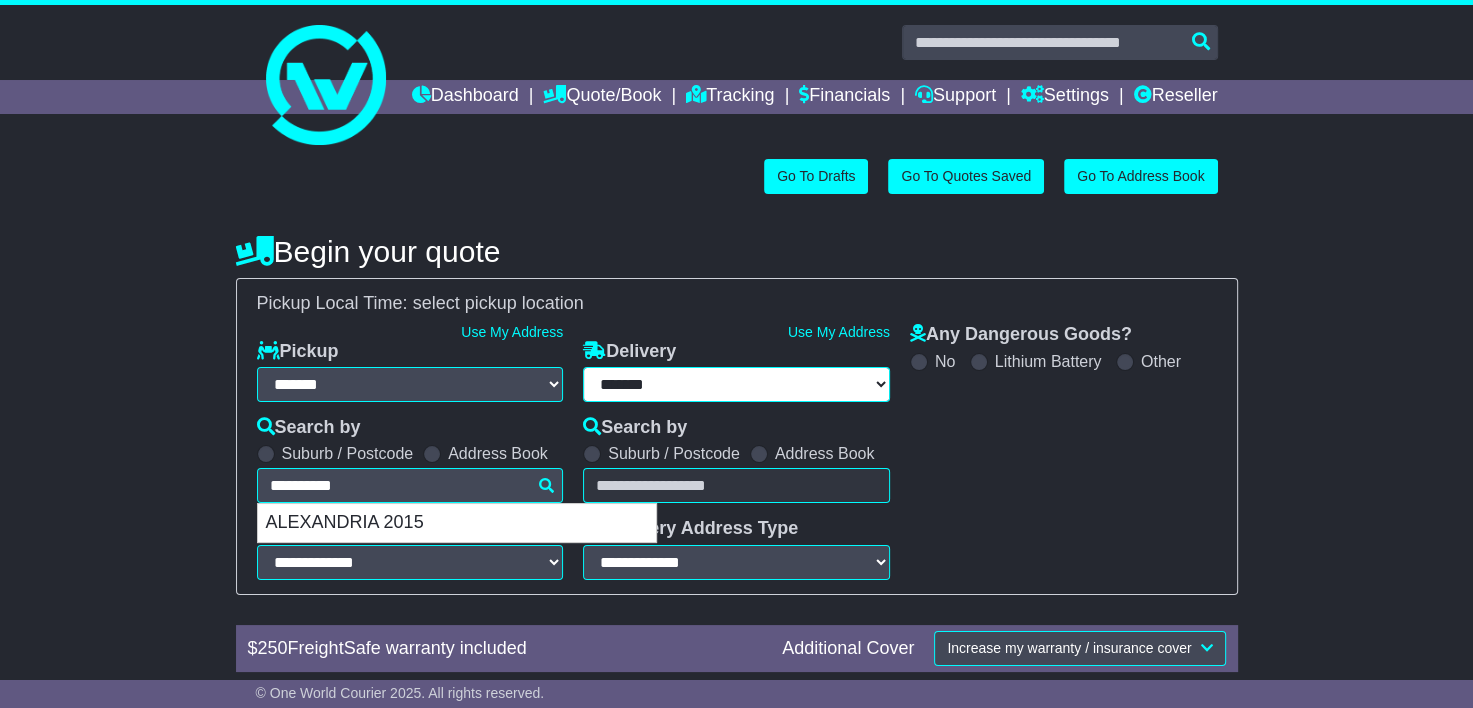 type on "**********" 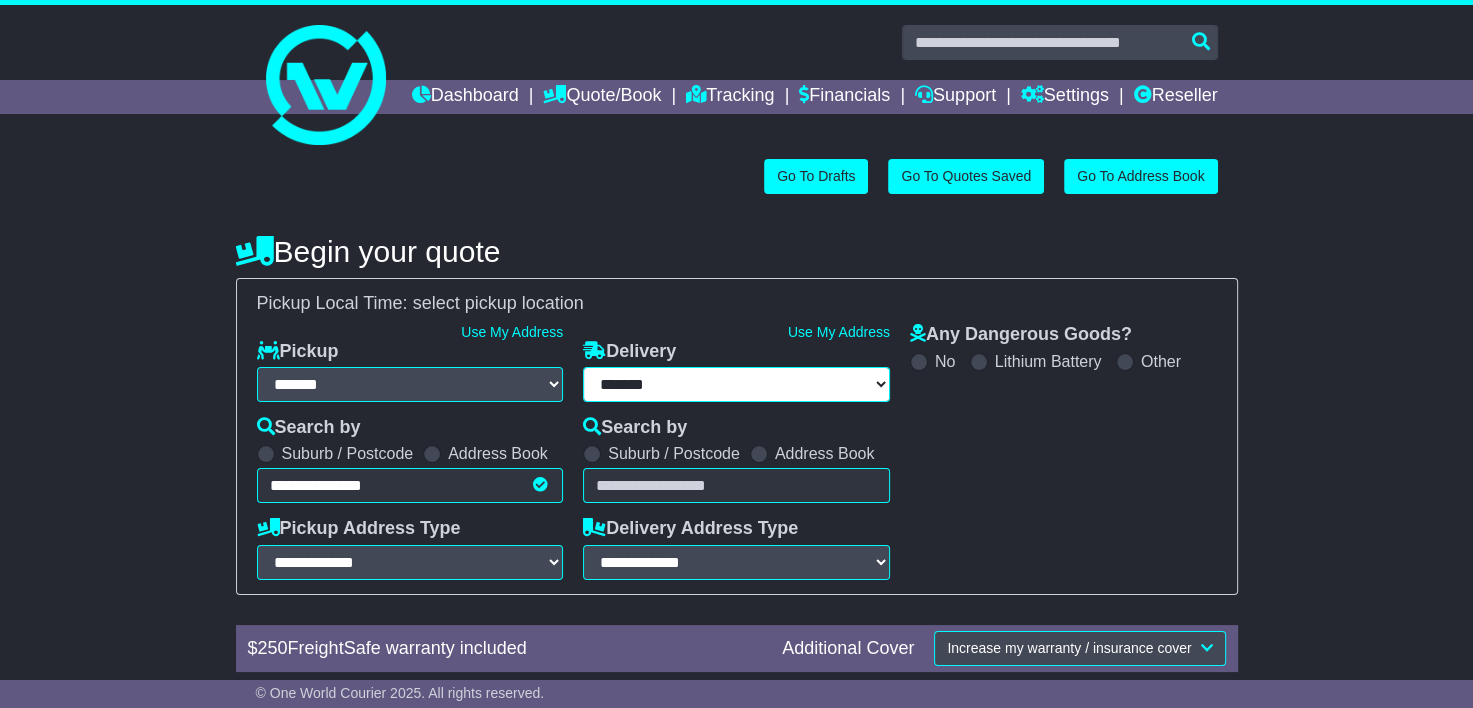 type on "**********" 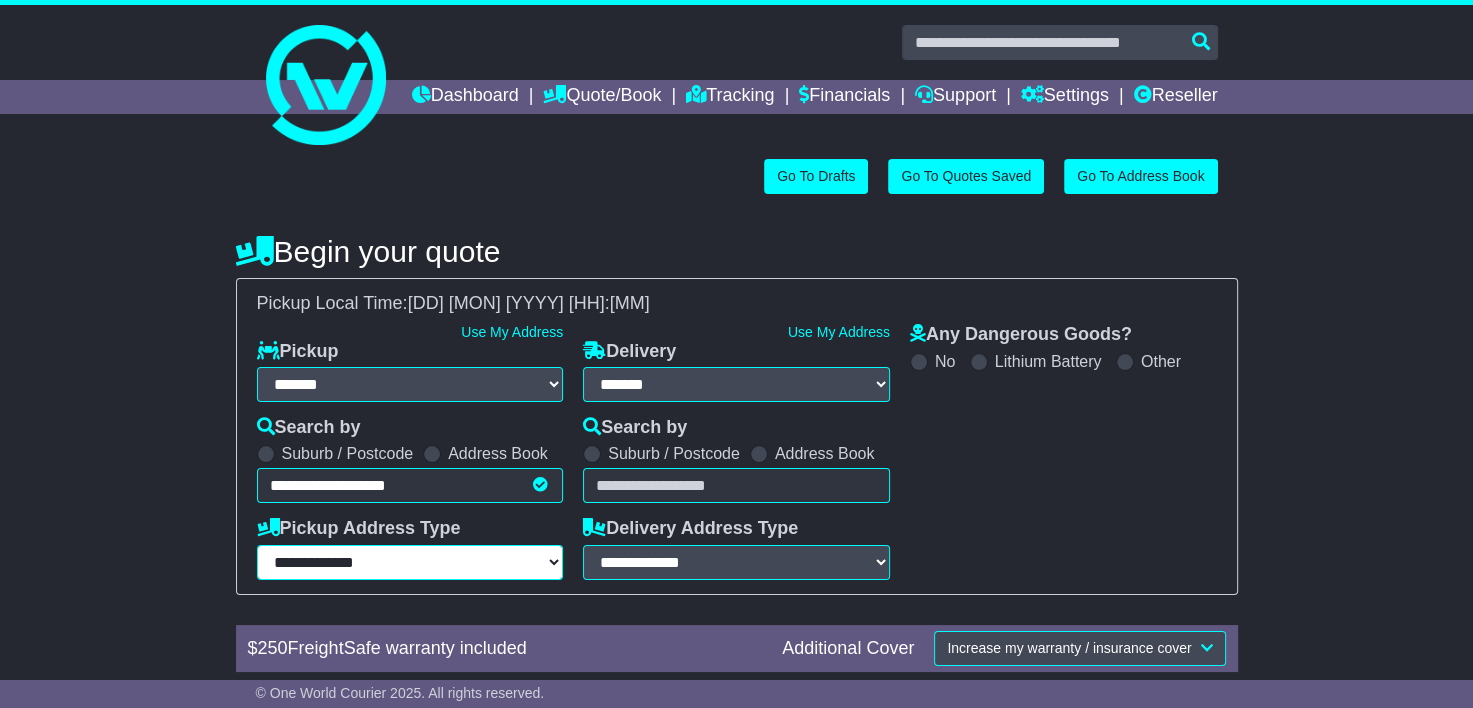 click on "**********" at bounding box center (410, 562) 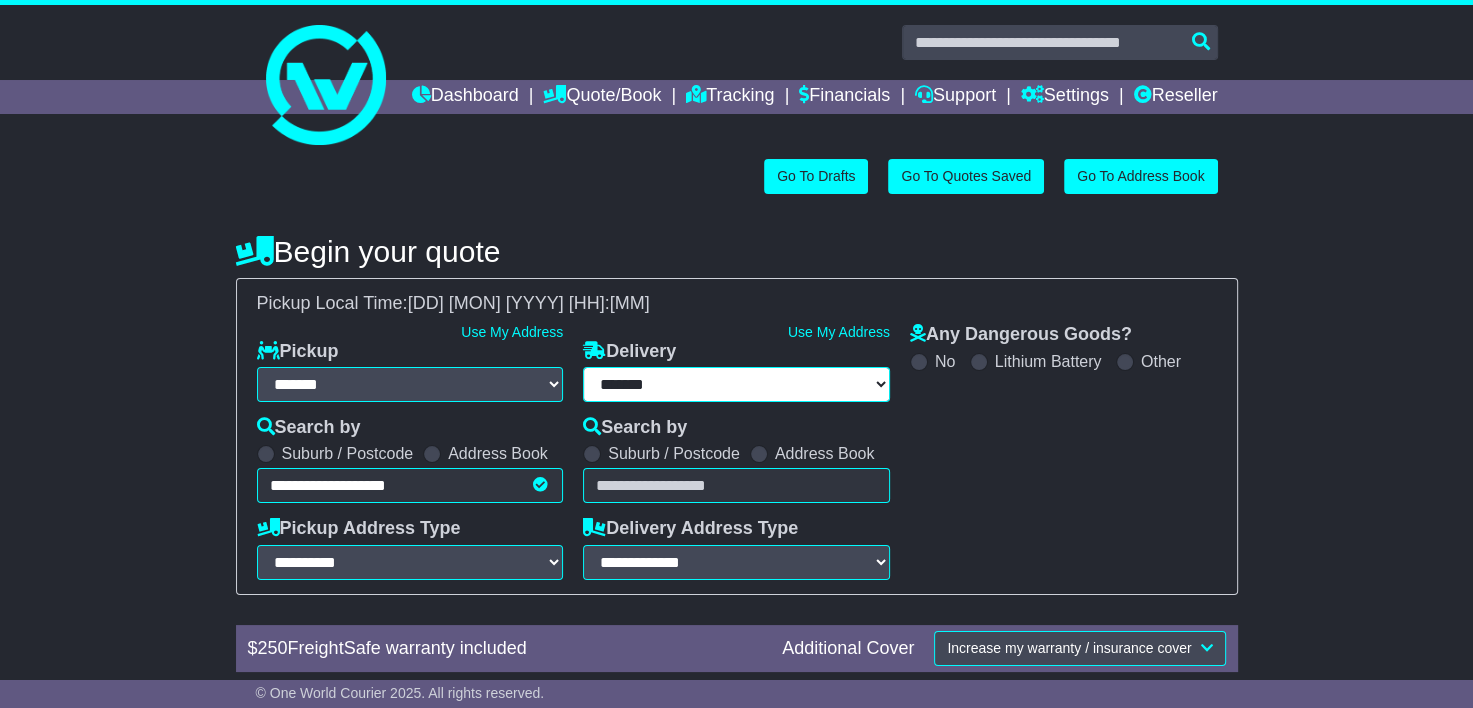 click on "**********" at bounding box center [736, 384] 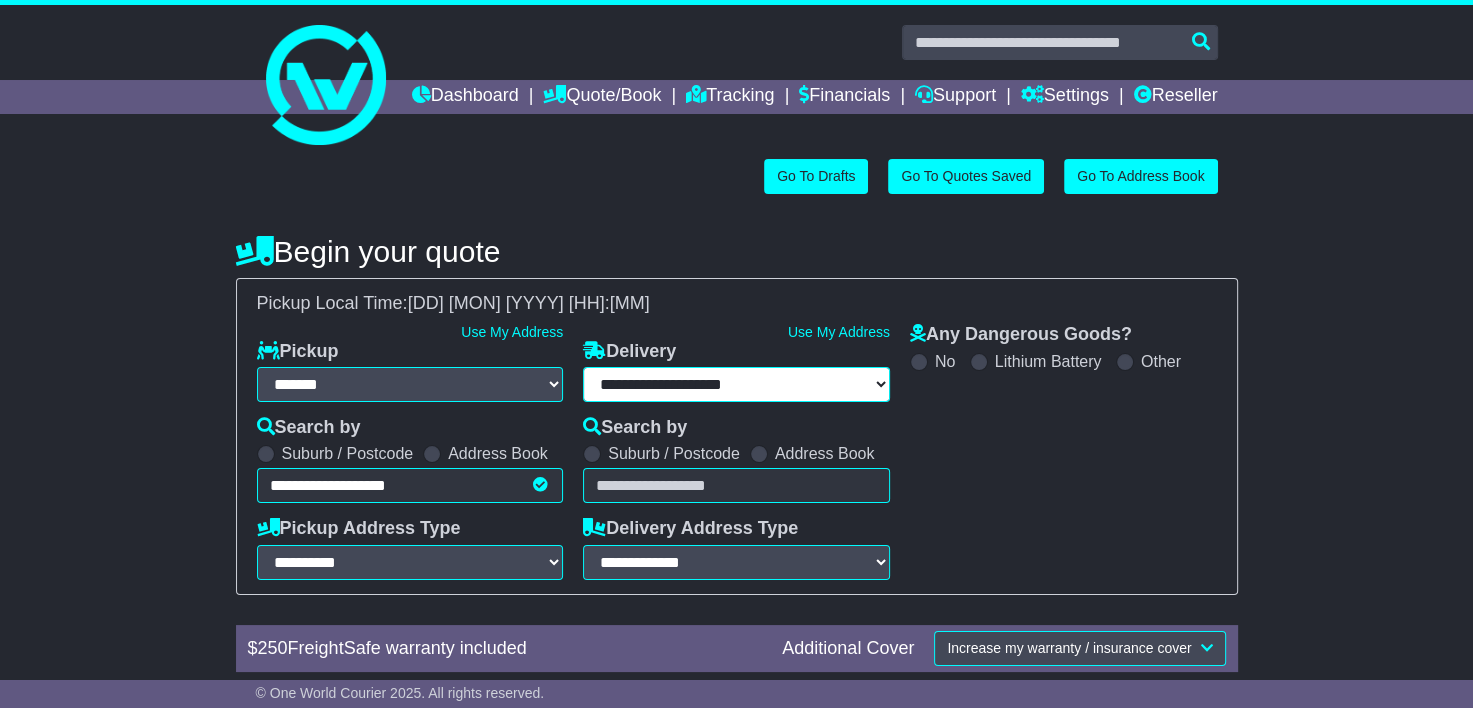 select 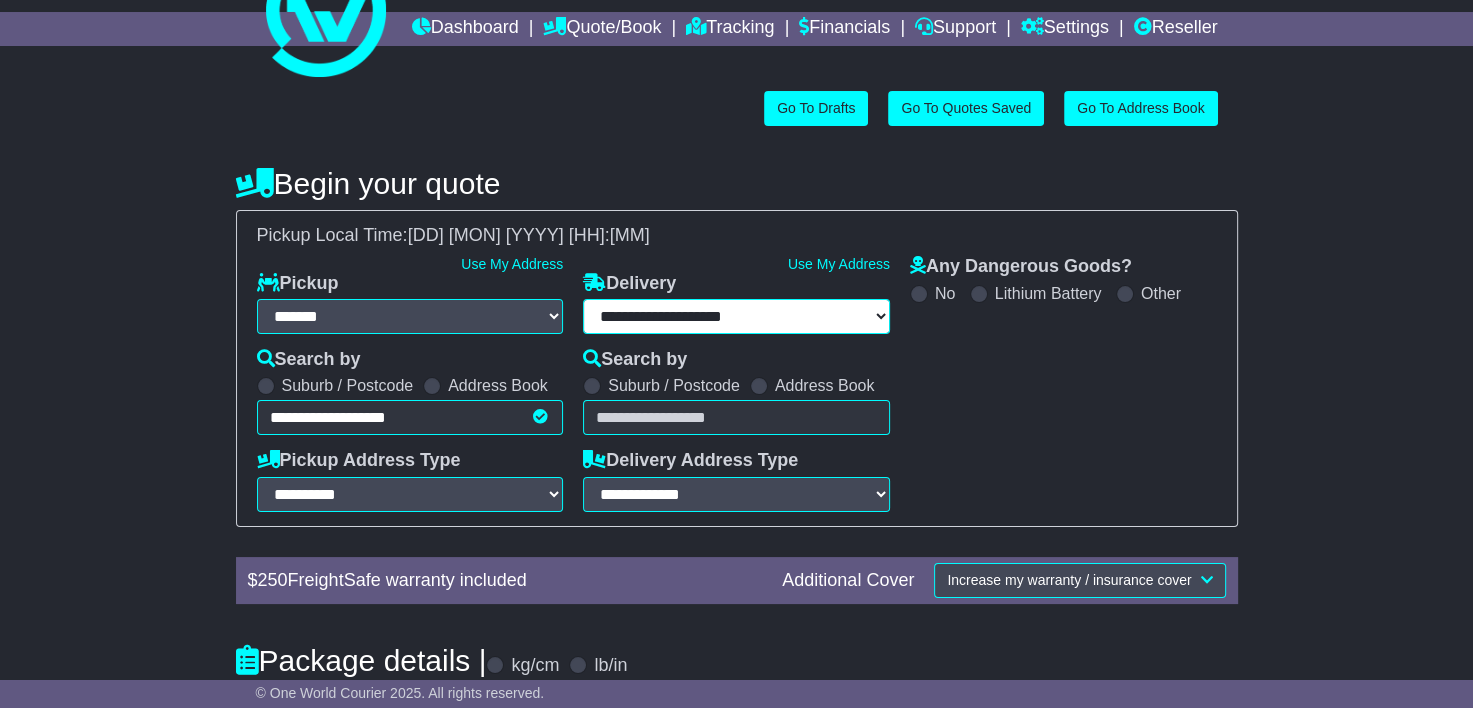 scroll, scrollTop: 100, scrollLeft: 0, axis: vertical 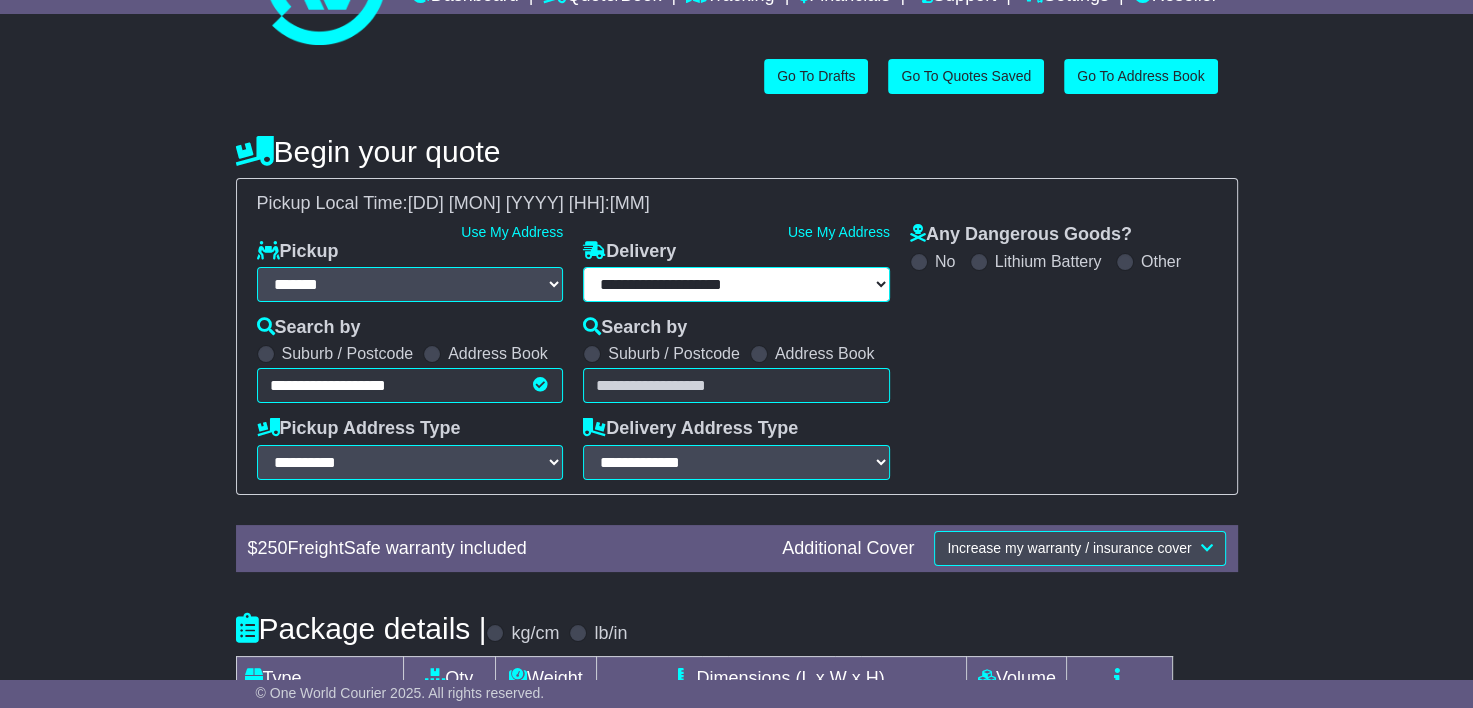 click on "**********" at bounding box center (736, 284) 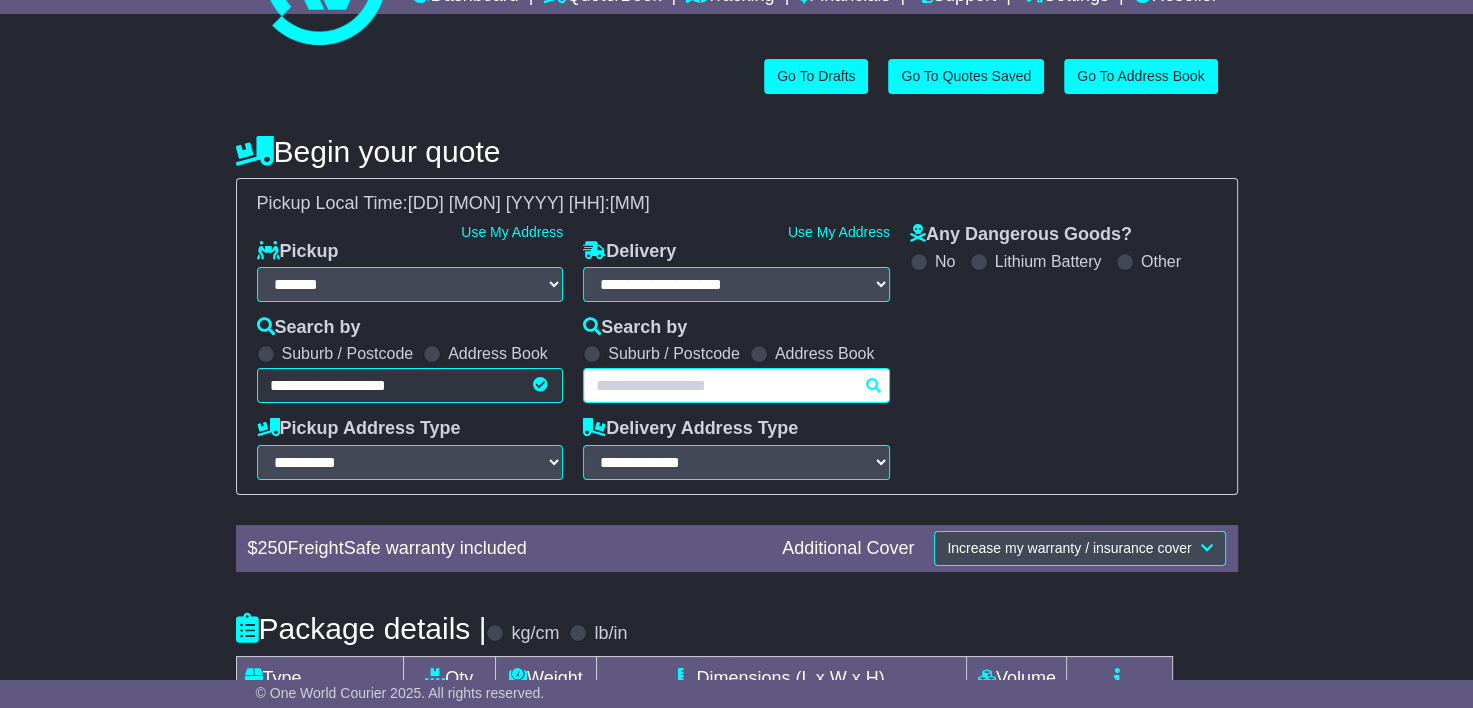 click at bounding box center (736, 385) 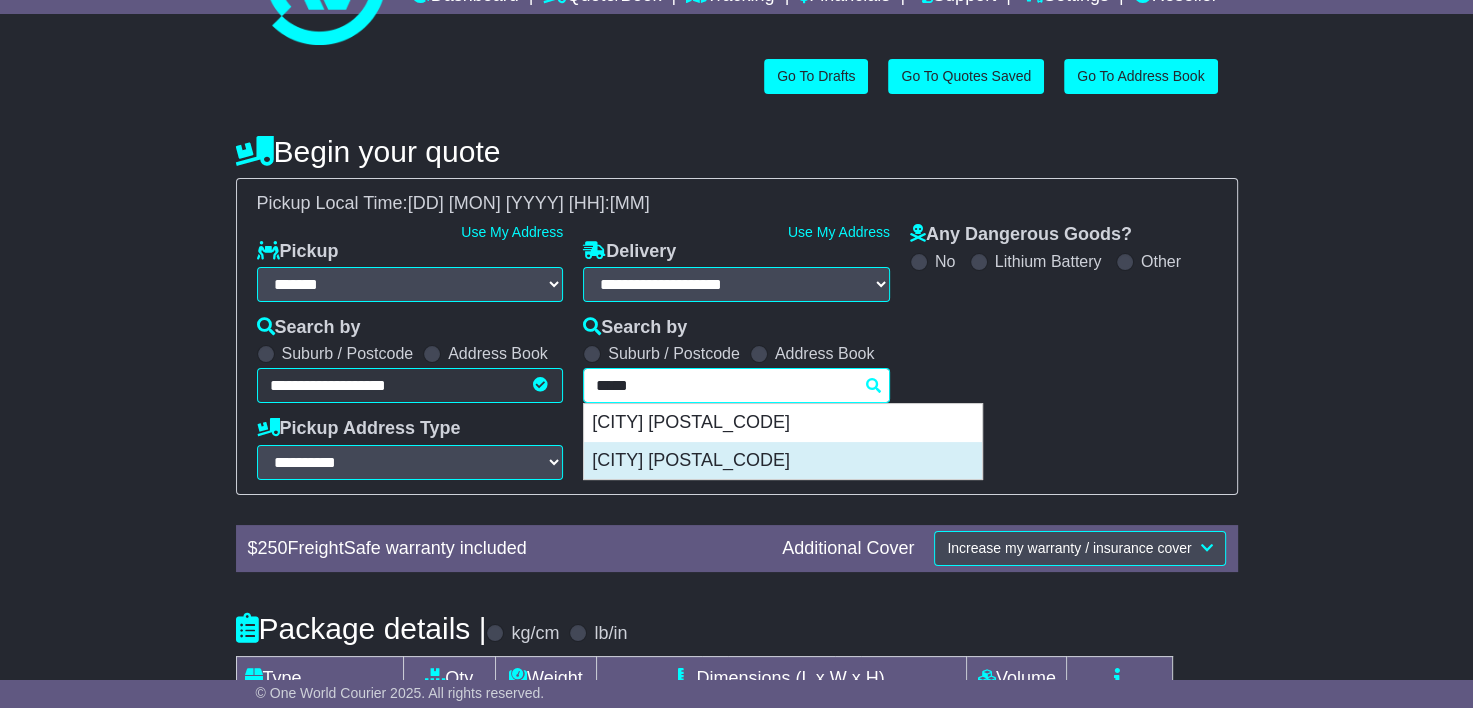 click on "[CITY] [POSTAL_CODE]" at bounding box center [783, 461] 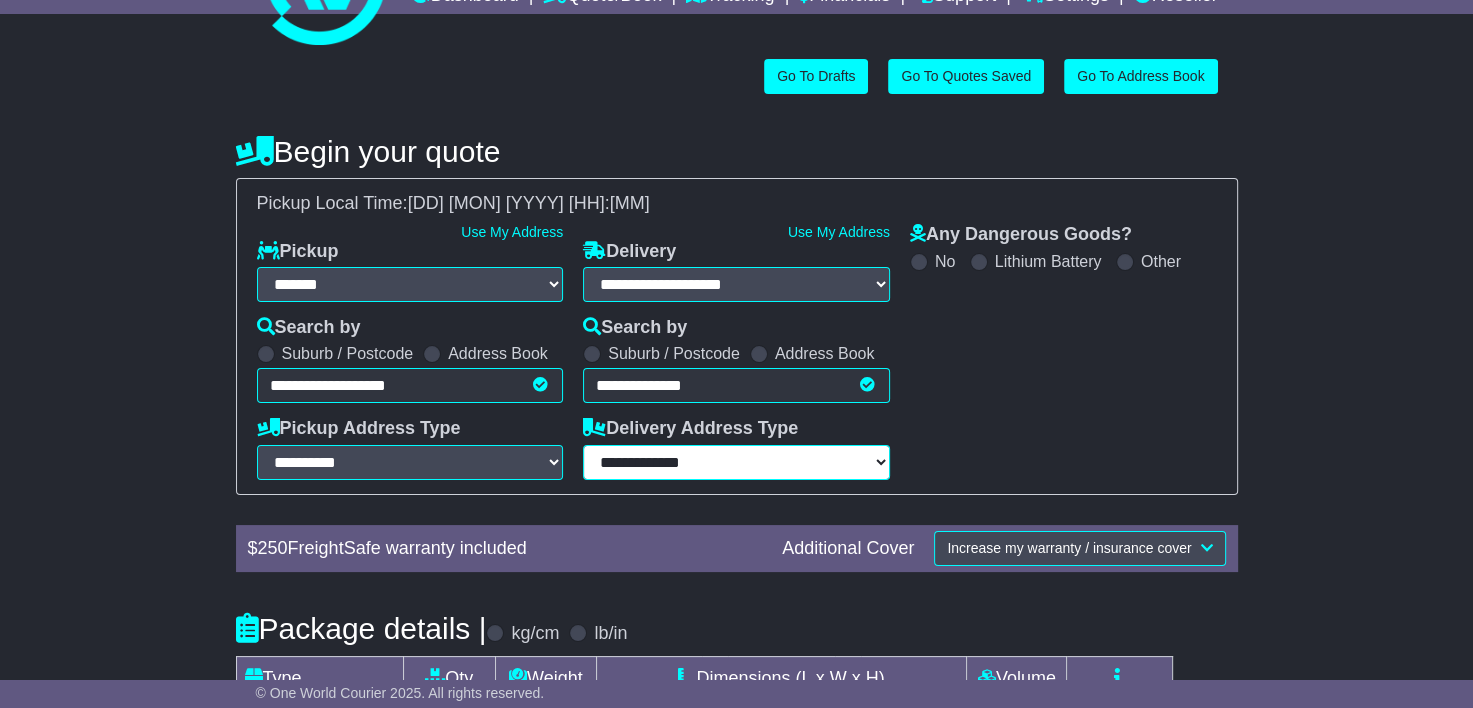 drag, startPoint x: 675, startPoint y: 492, endPoint x: 675, endPoint y: 508, distance: 16 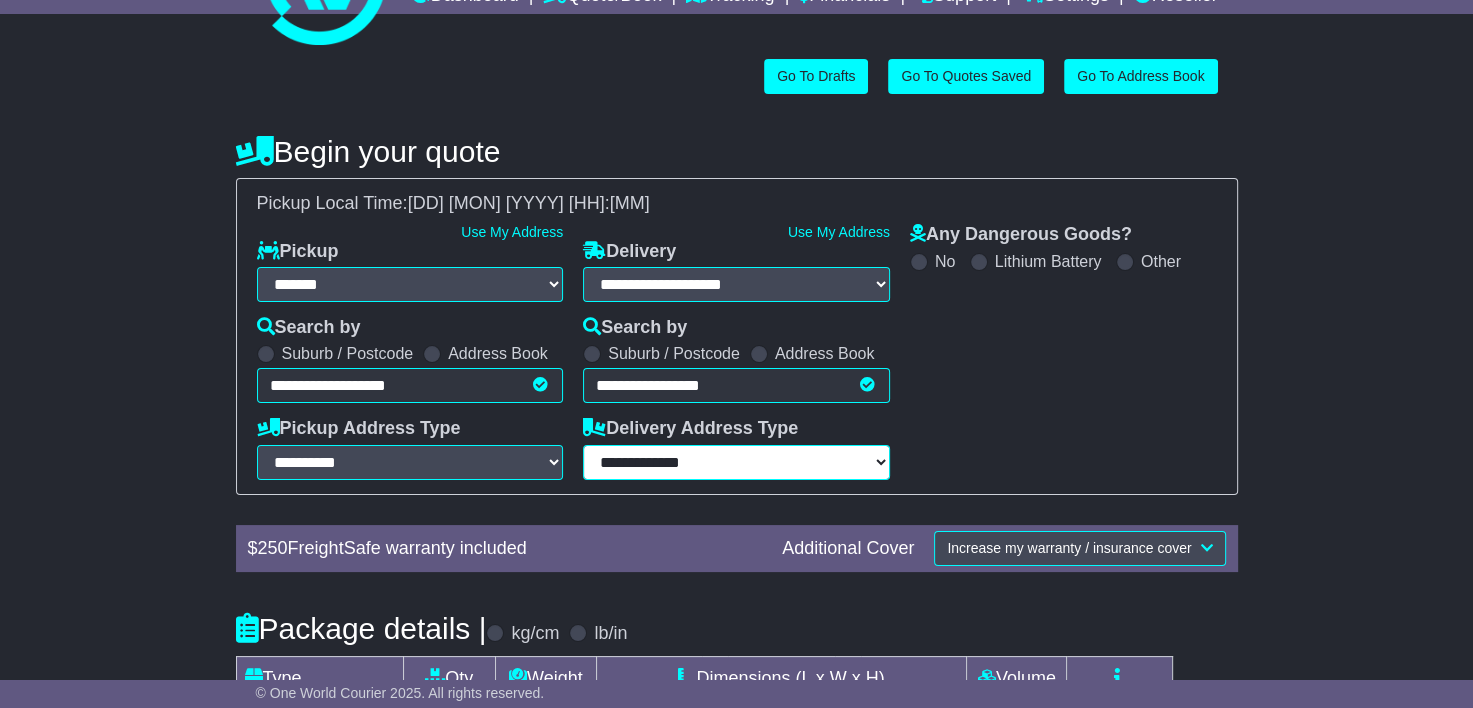 select on "**********" 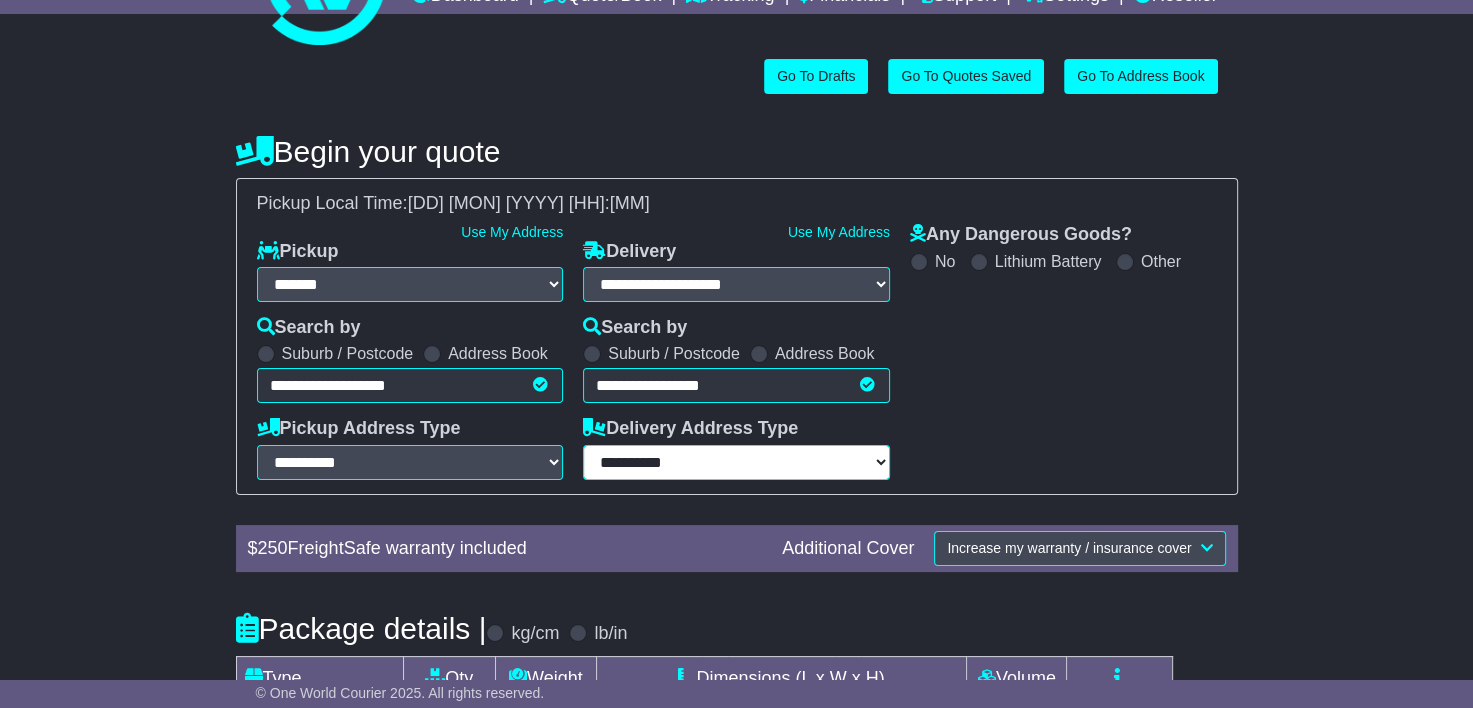 click on "**********" at bounding box center (736, 462) 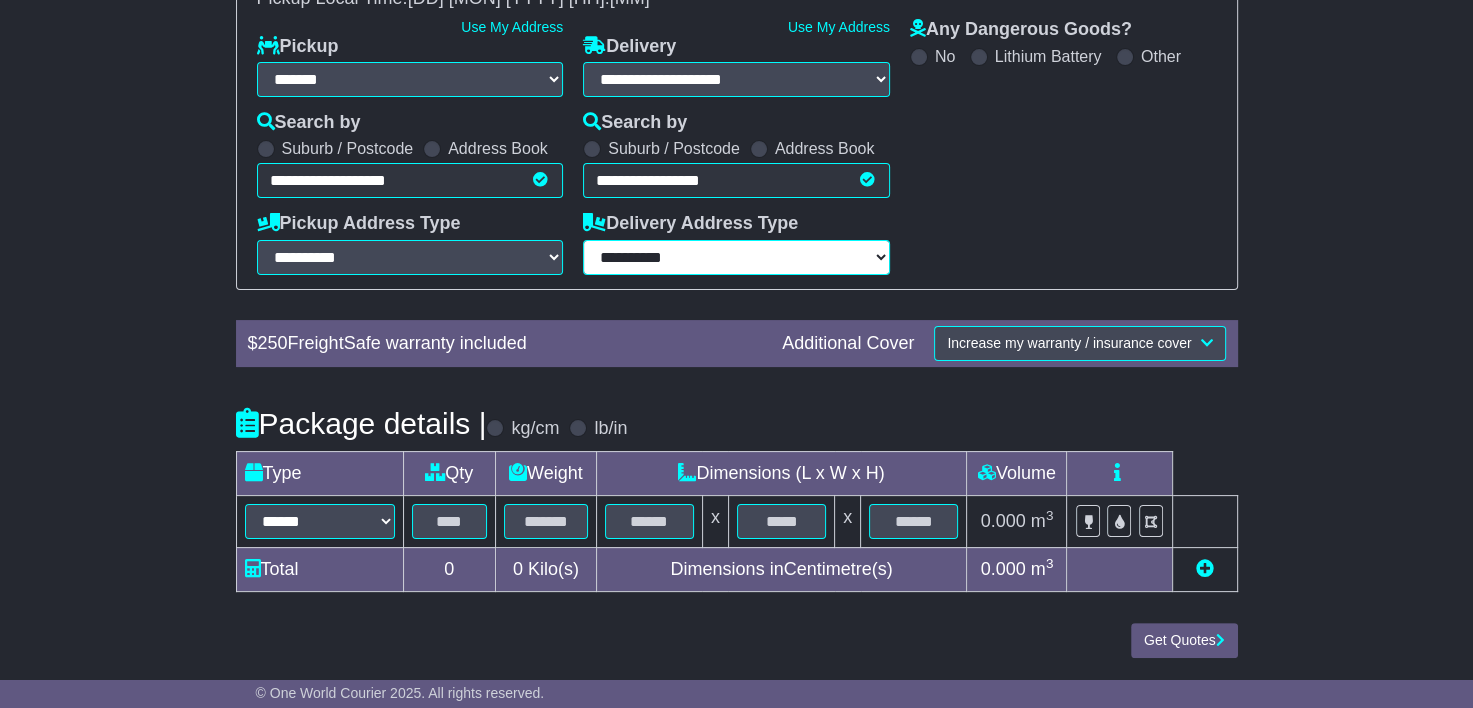 scroll, scrollTop: 336, scrollLeft: 0, axis: vertical 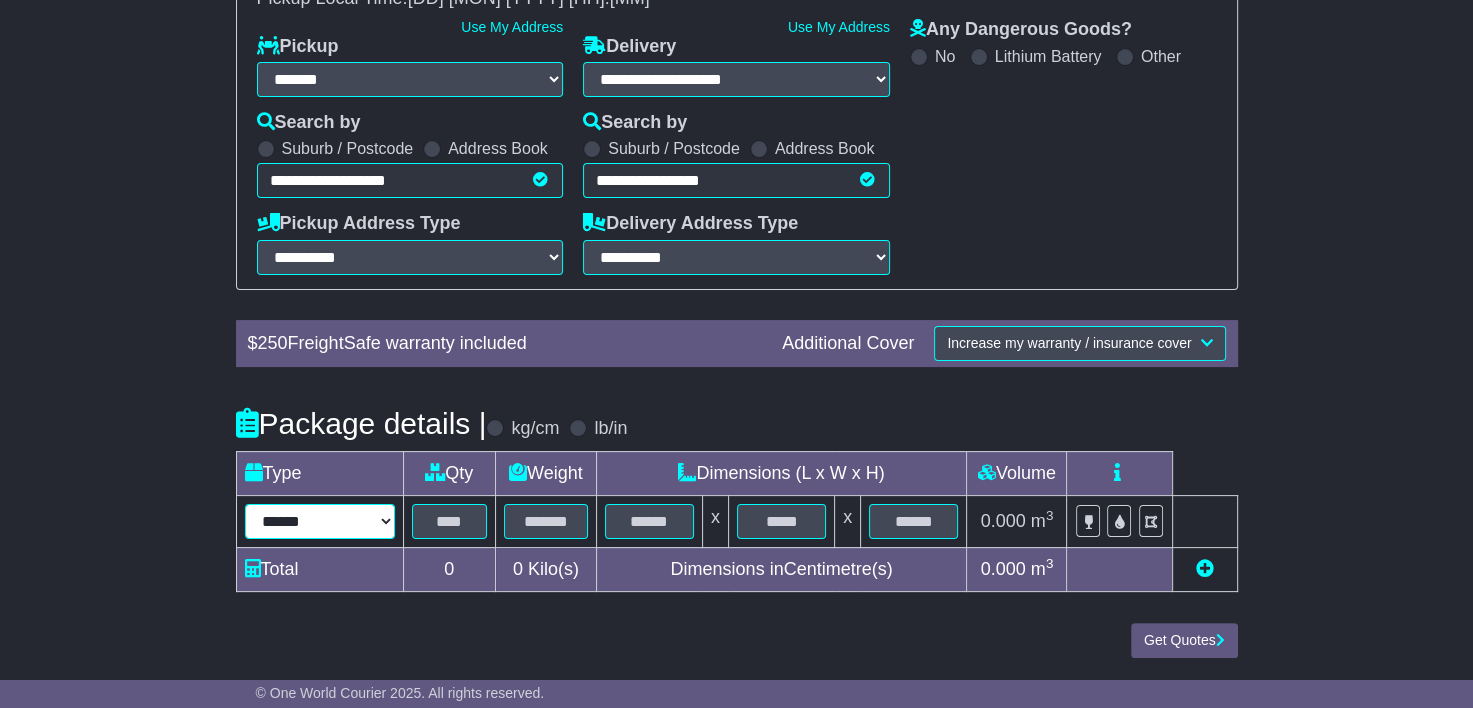 click on "****** ****** *** ******** ***** **** **** ****** *** *******" at bounding box center (320, 521) 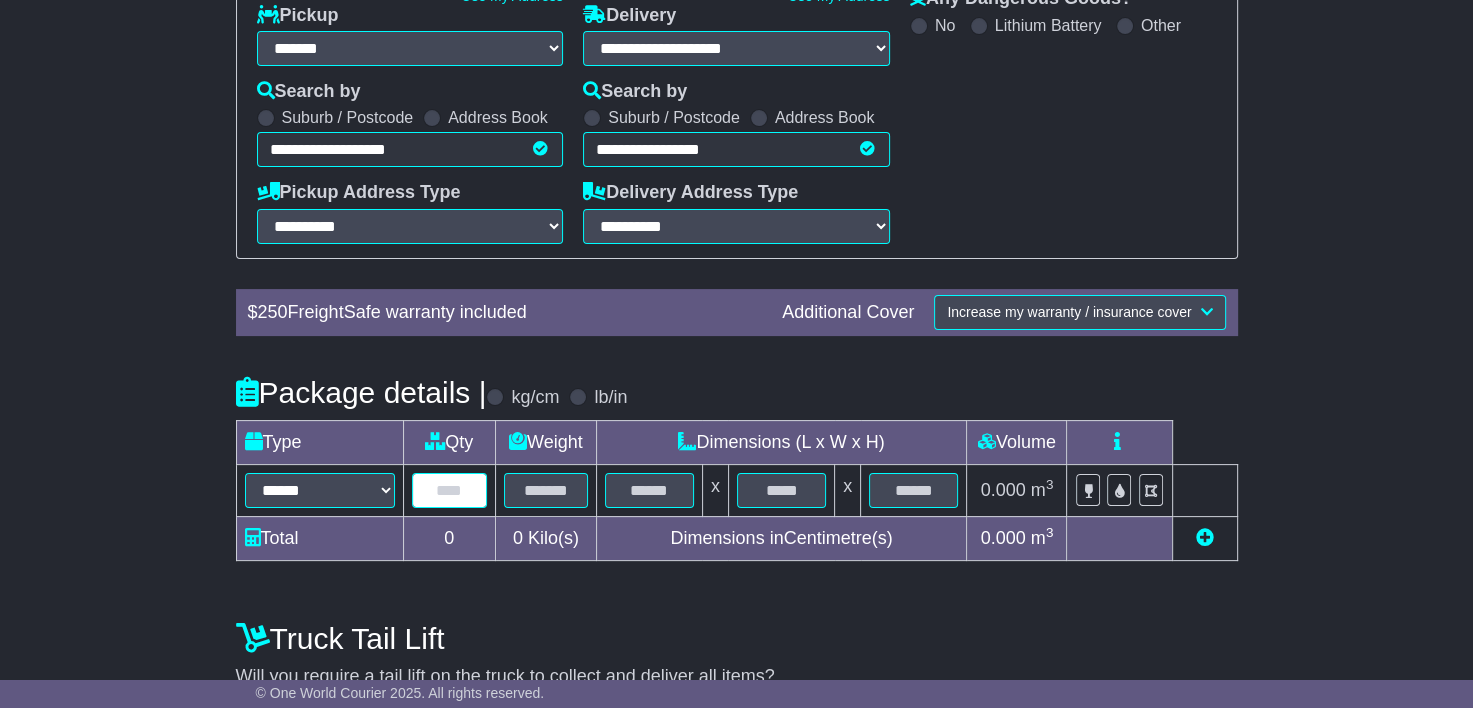 click at bounding box center (450, 490) 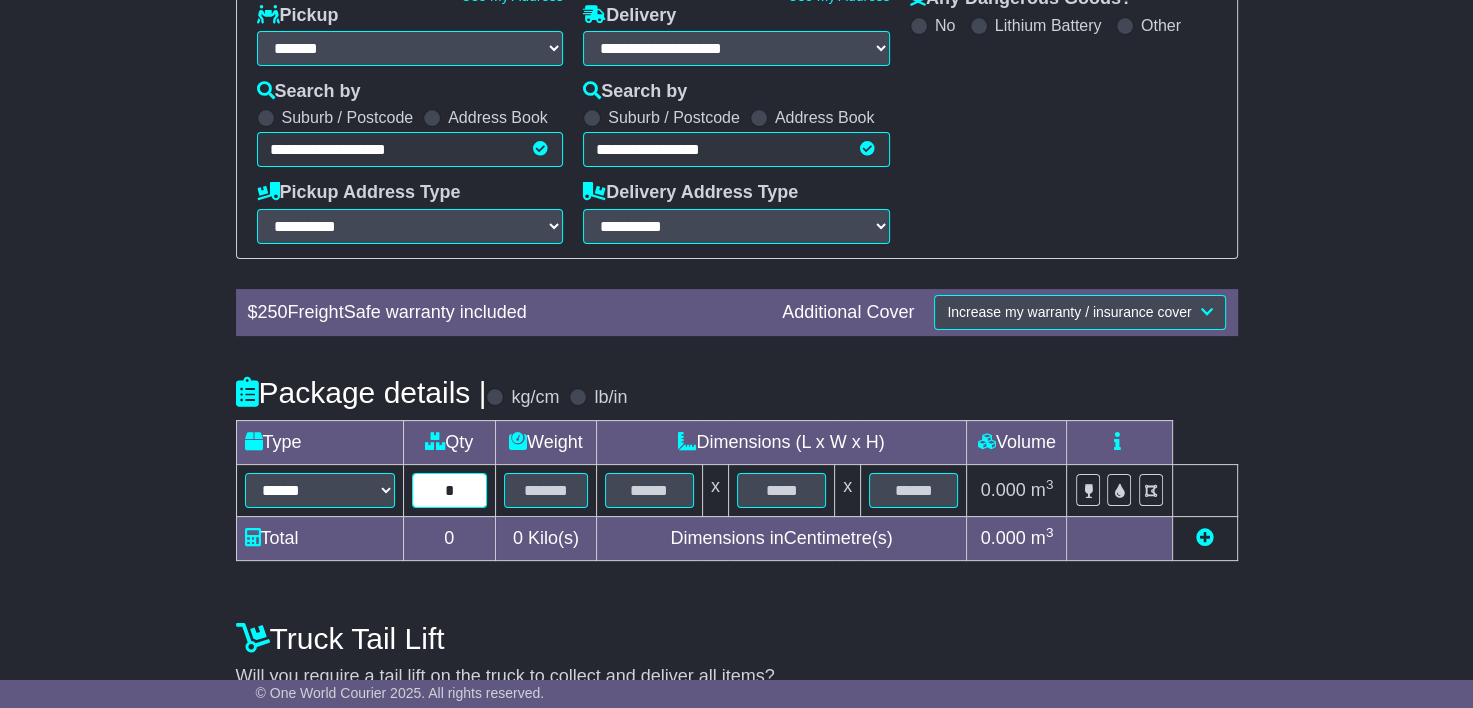 type on "*" 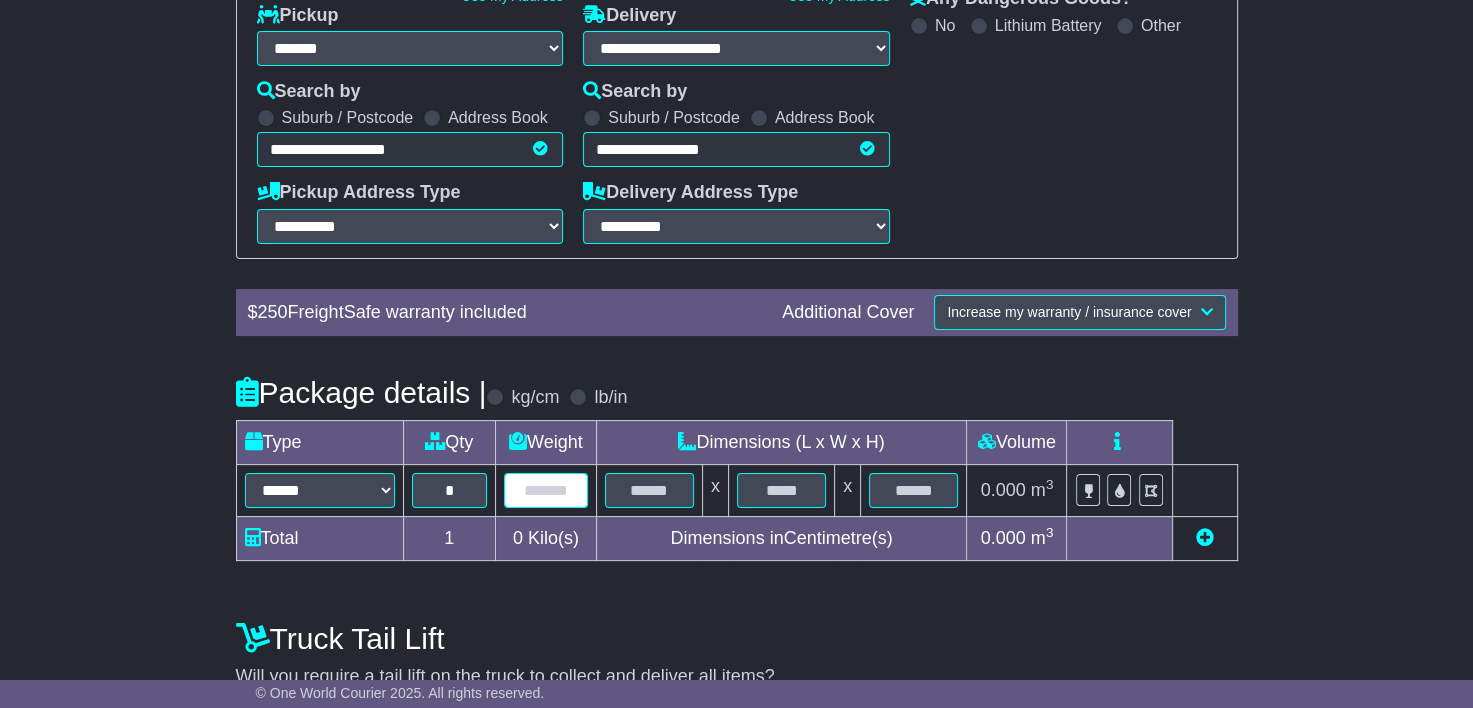 click at bounding box center [546, 490] 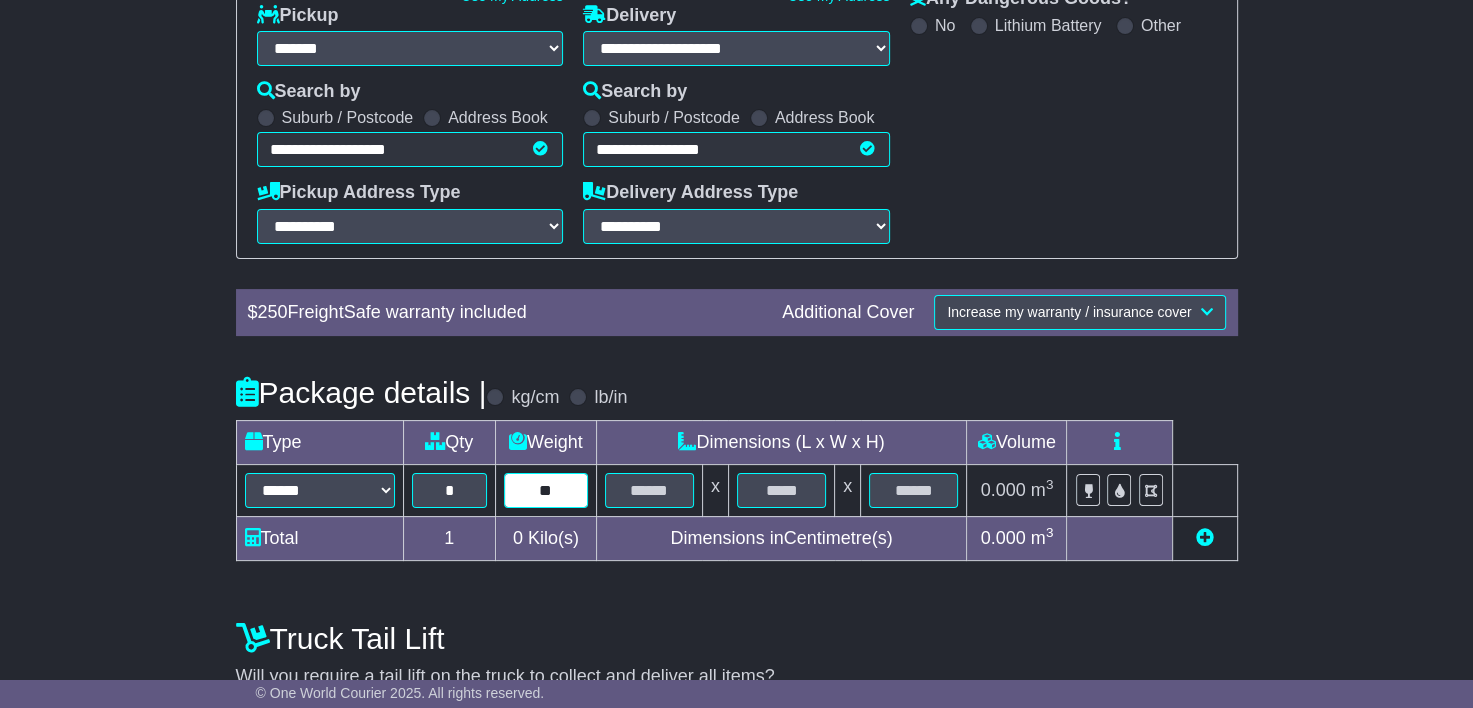 type on "**" 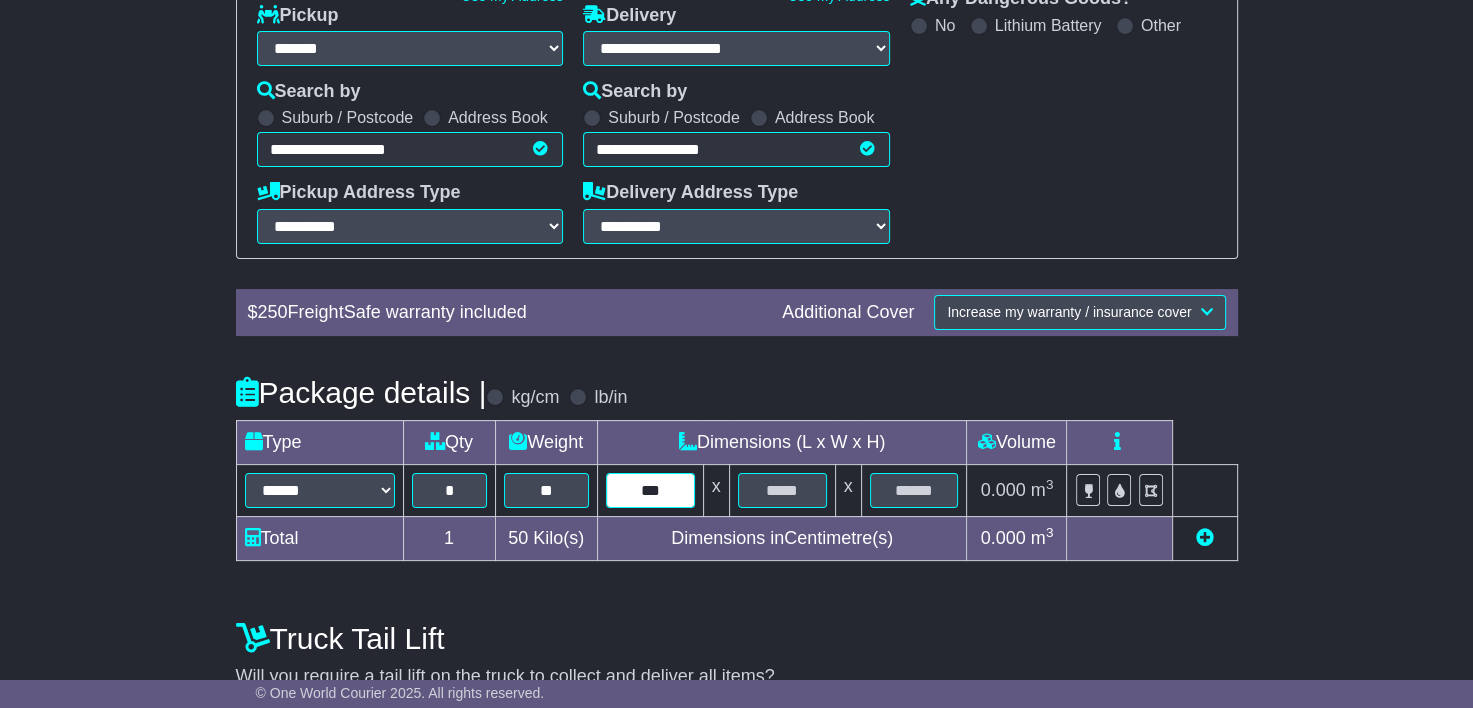 type on "***" 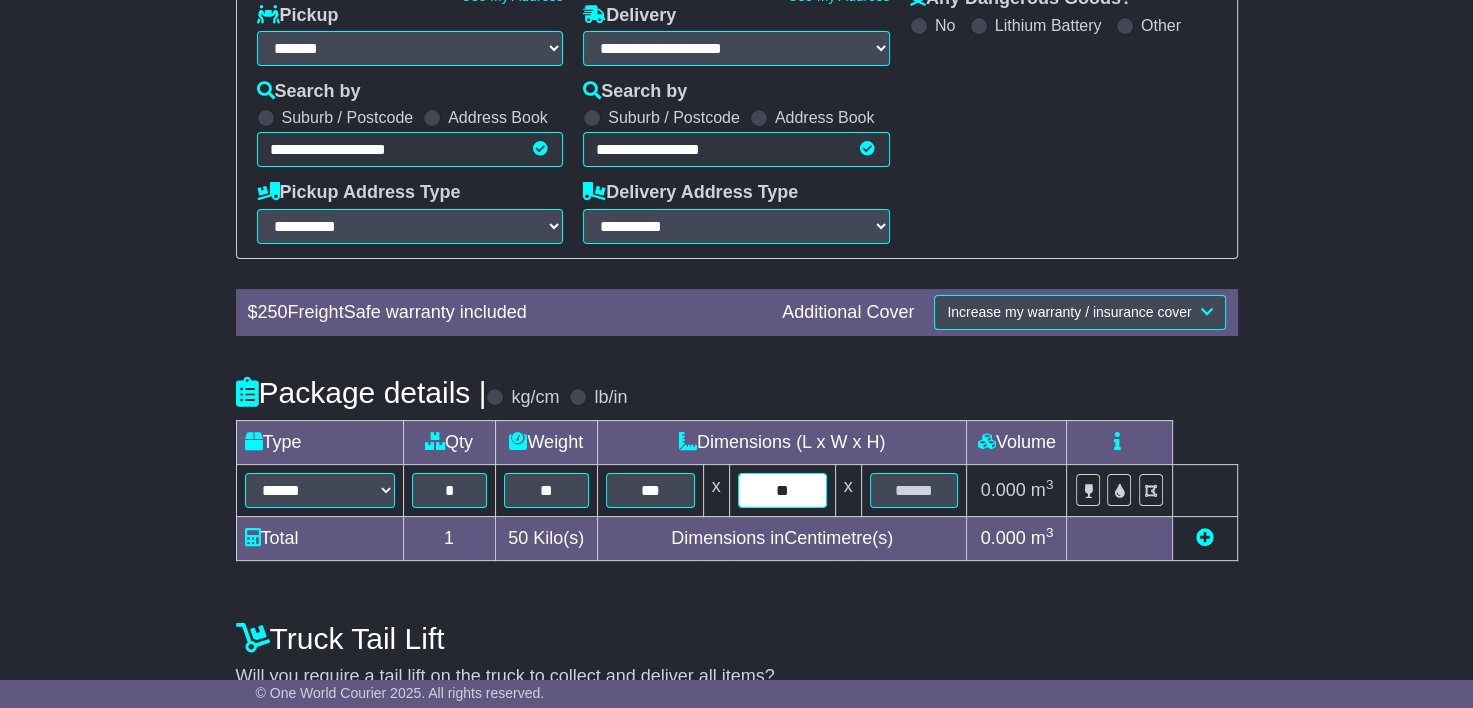 type on "**" 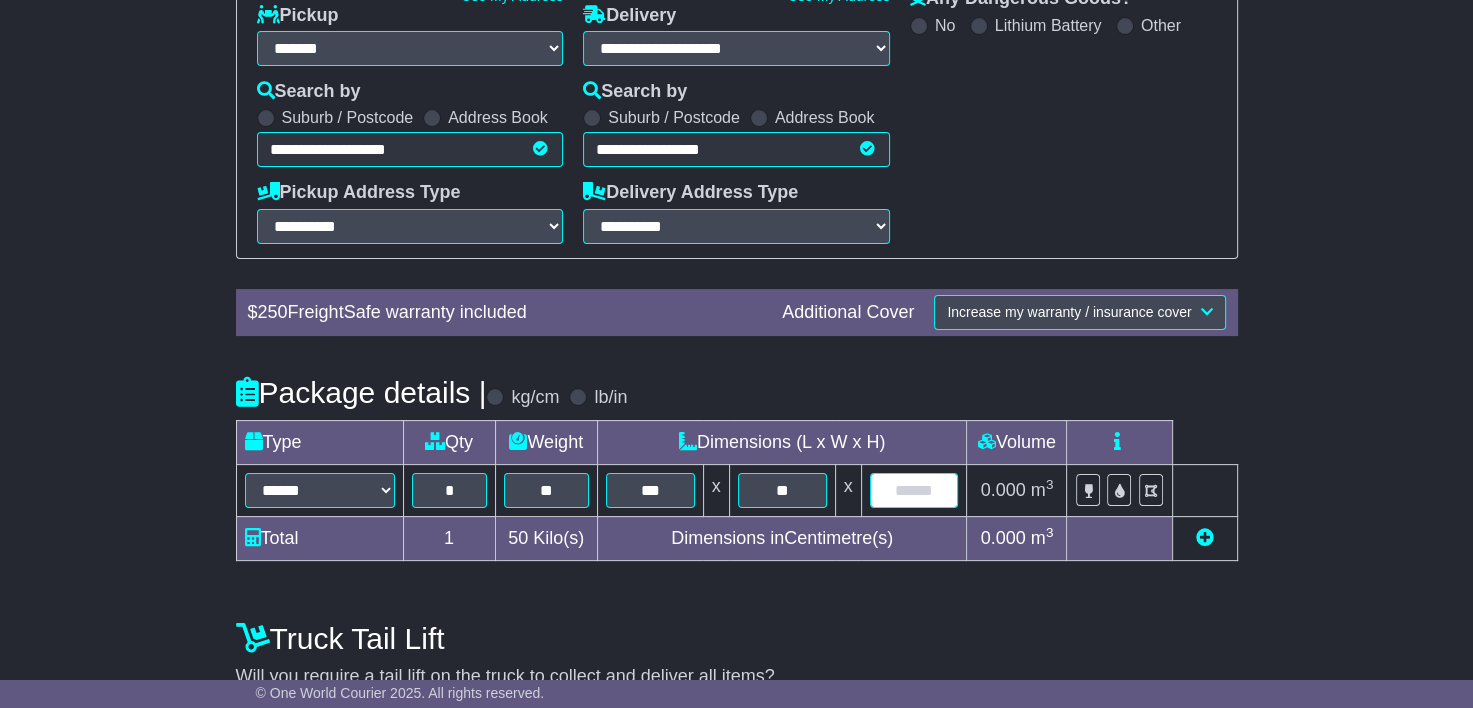 type on "*" 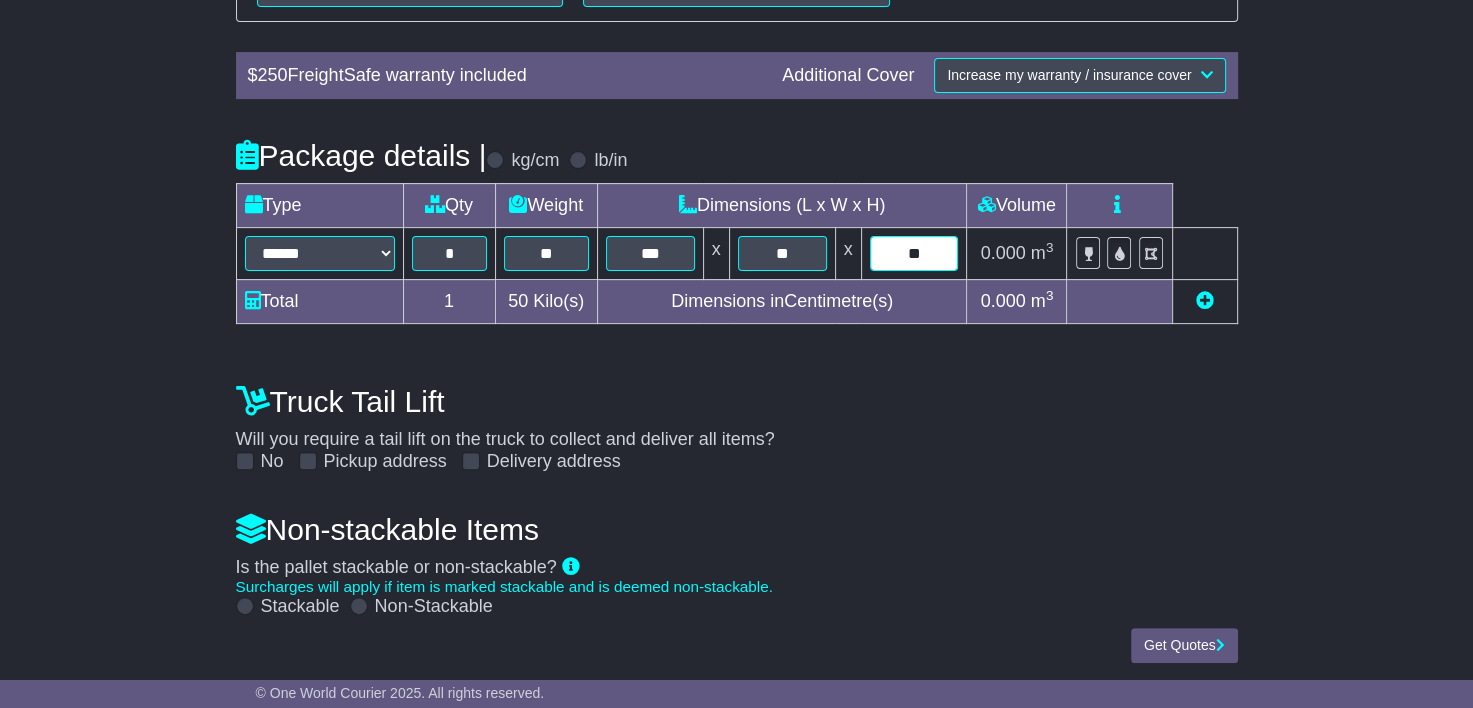 scroll, scrollTop: 610, scrollLeft: 0, axis: vertical 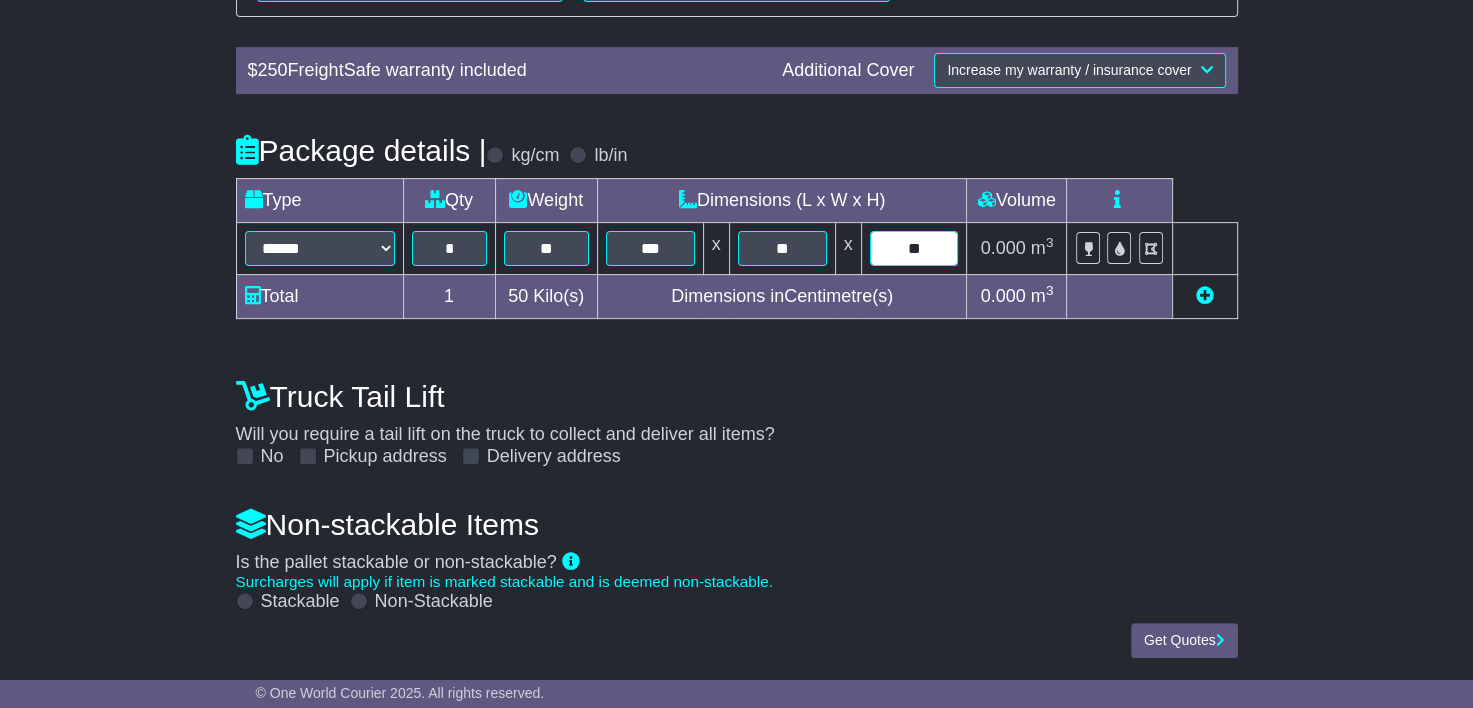 type on "**" 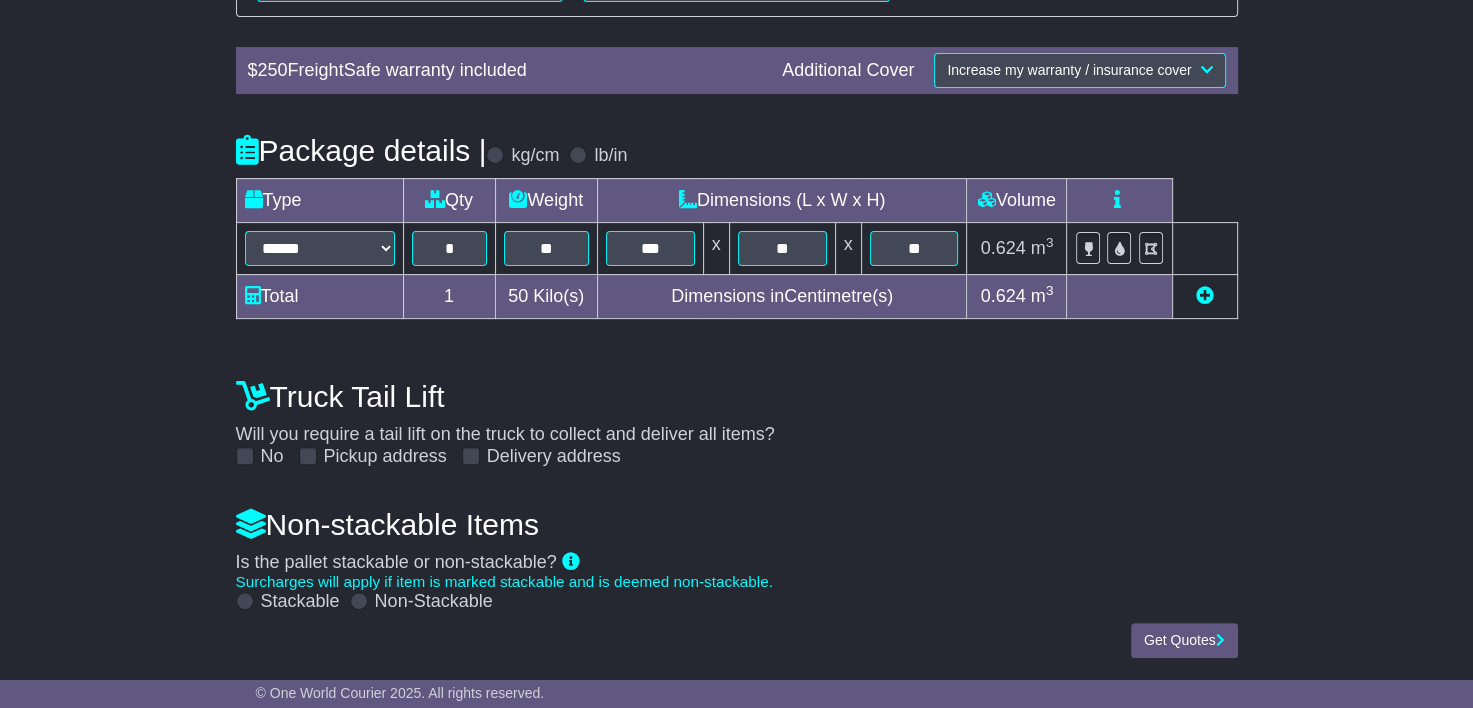 click at bounding box center [245, 601] 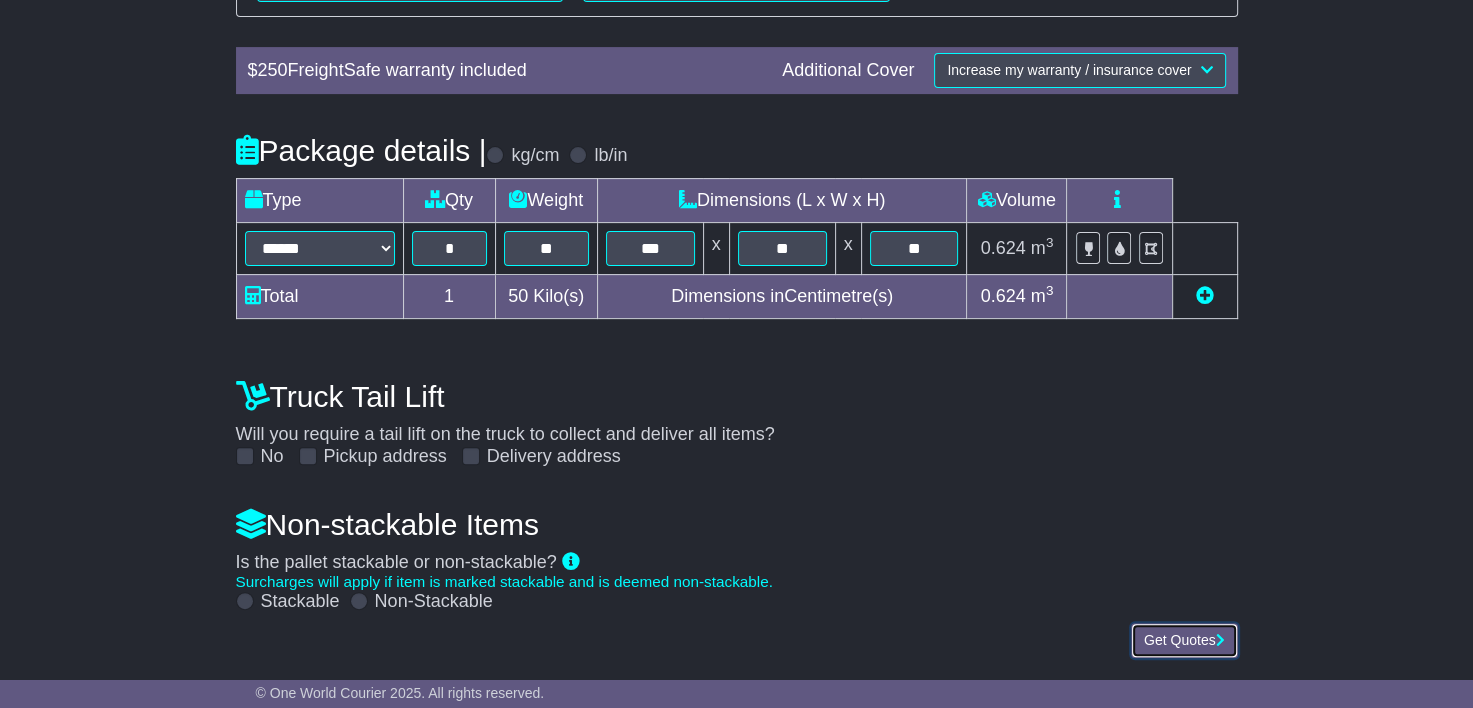 click on "Get Quotes" at bounding box center [1184, 640] 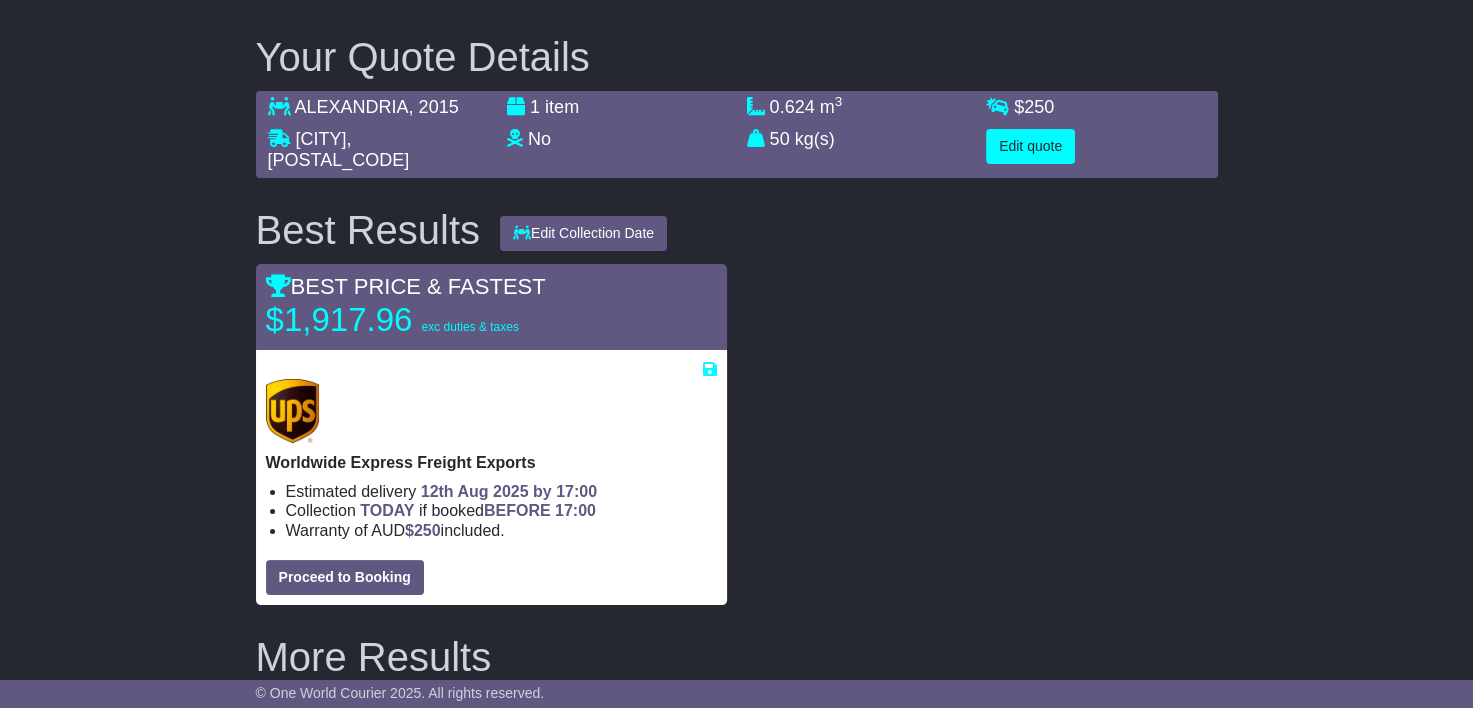 scroll, scrollTop: 153, scrollLeft: 0, axis: vertical 